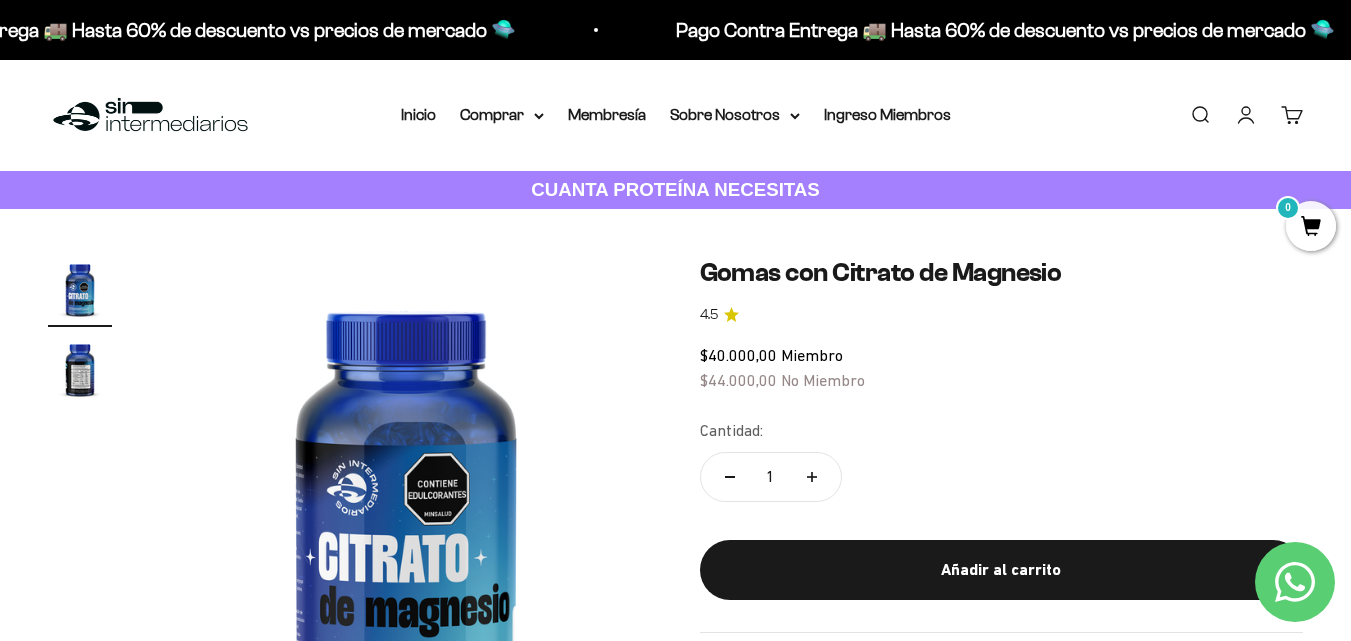 scroll, scrollTop: 0, scrollLeft: 0, axis: both 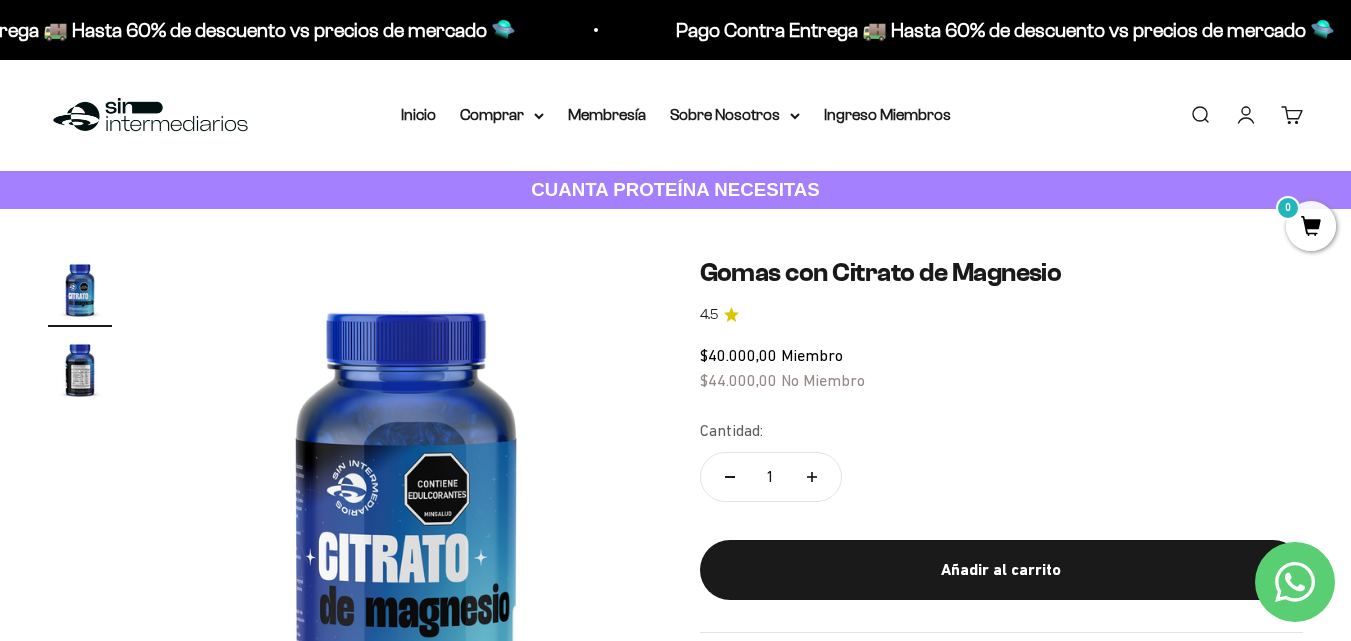 click at bounding box center [150, 115] 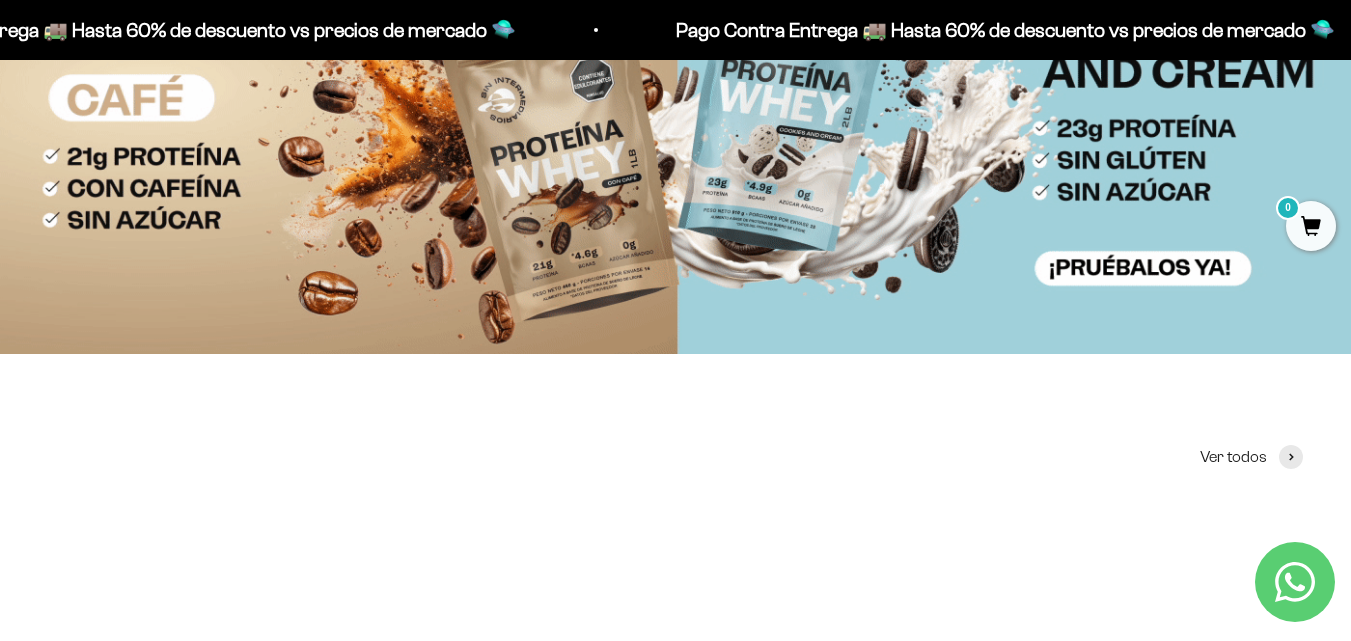 scroll, scrollTop: 0, scrollLeft: 0, axis: both 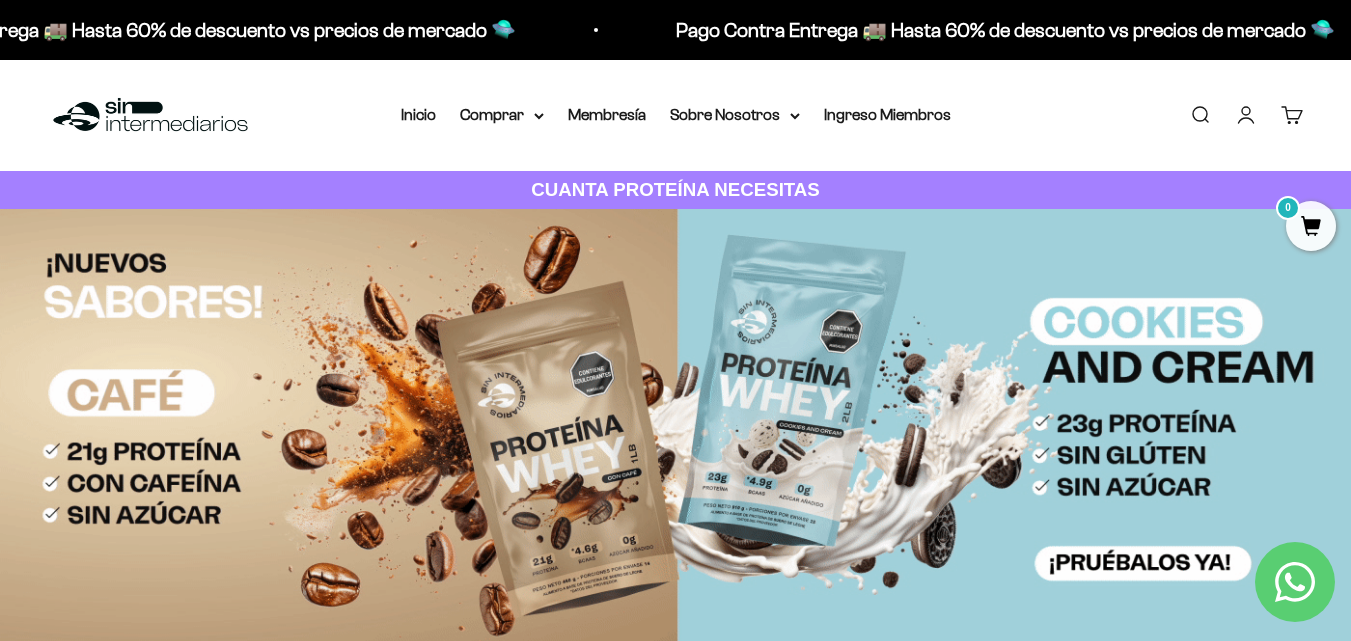 click on "Iniciar sesión" at bounding box center (1246, 115) 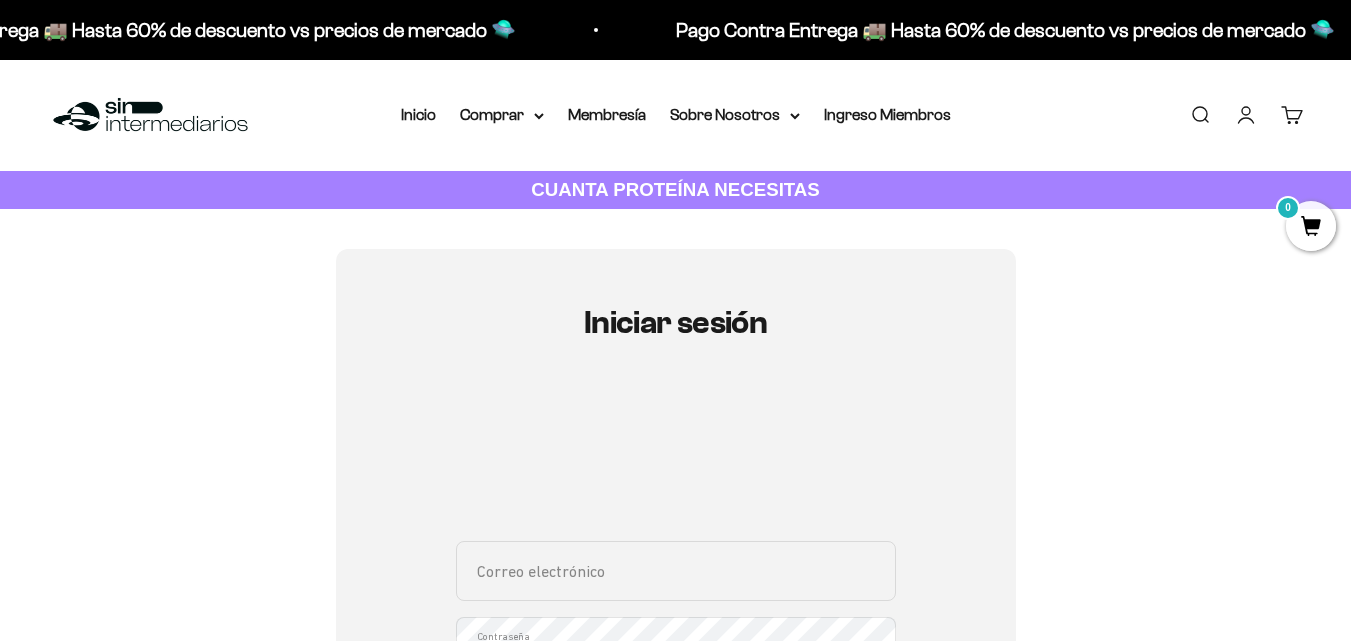 scroll, scrollTop: 200, scrollLeft: 0, axis: vertical 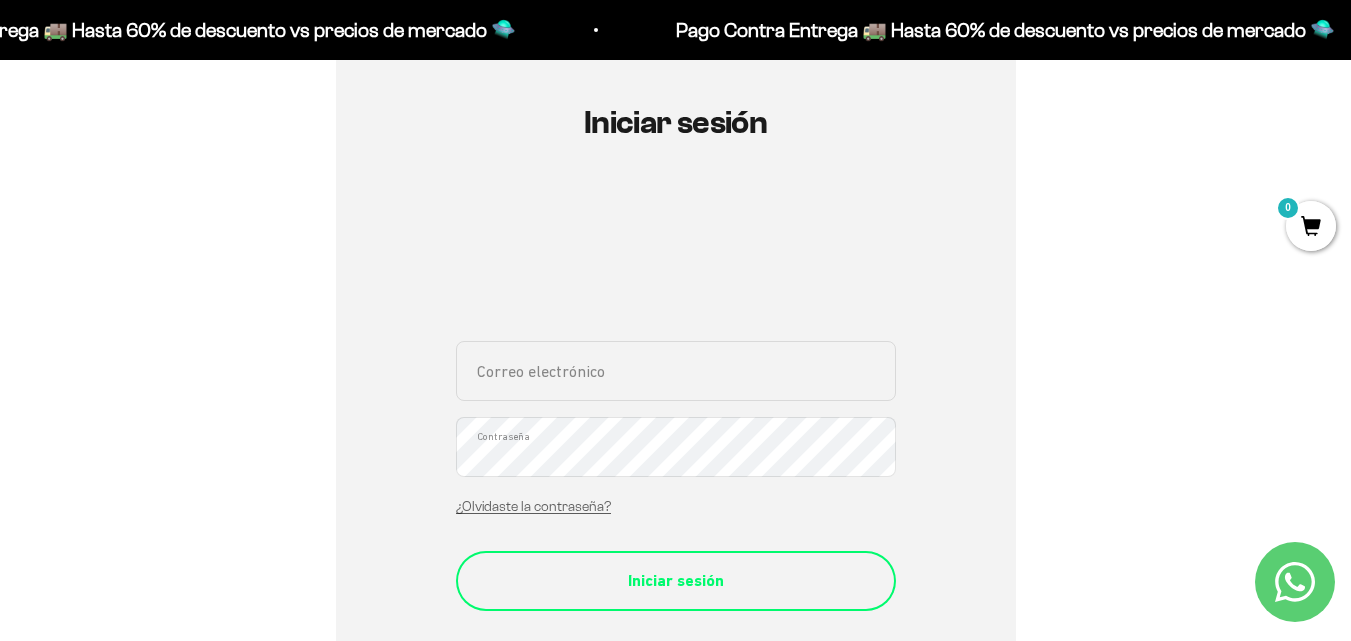 type on "ivanmsanchez12@gmail.com" 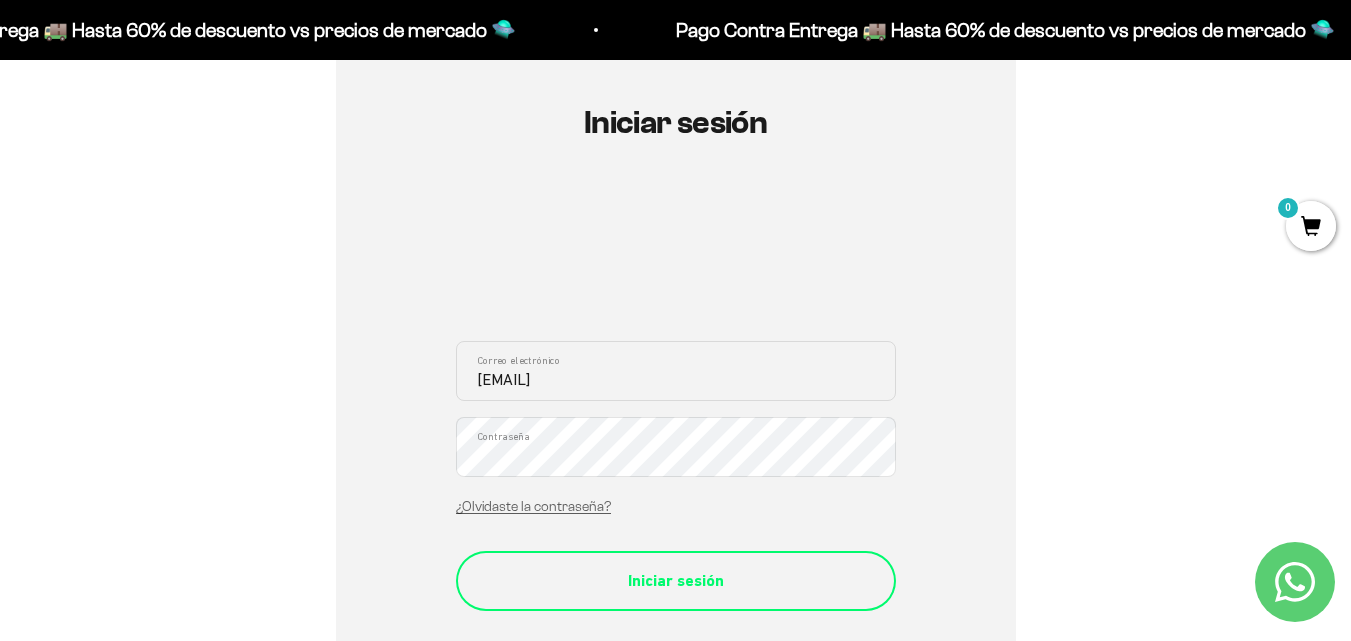 click on "Iniciar sesión" at bounding box center (676, 581) 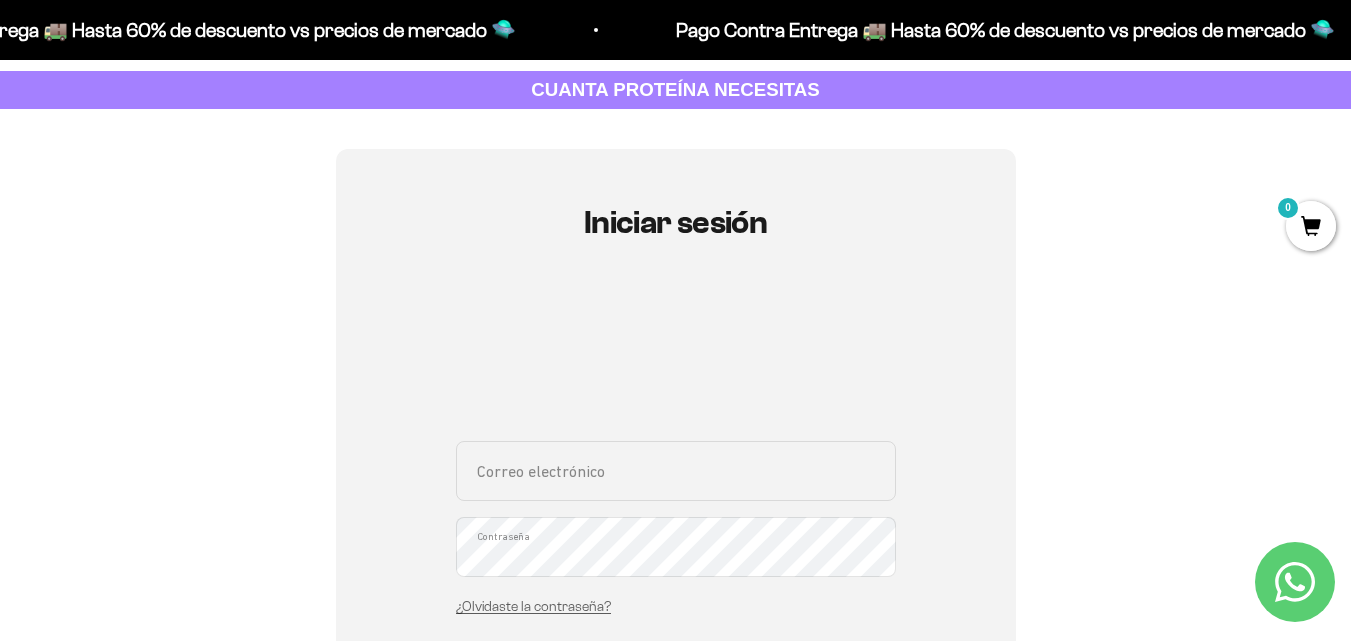 scroll, scrollTop: 300, scrollLeft: 0, axis: vertical 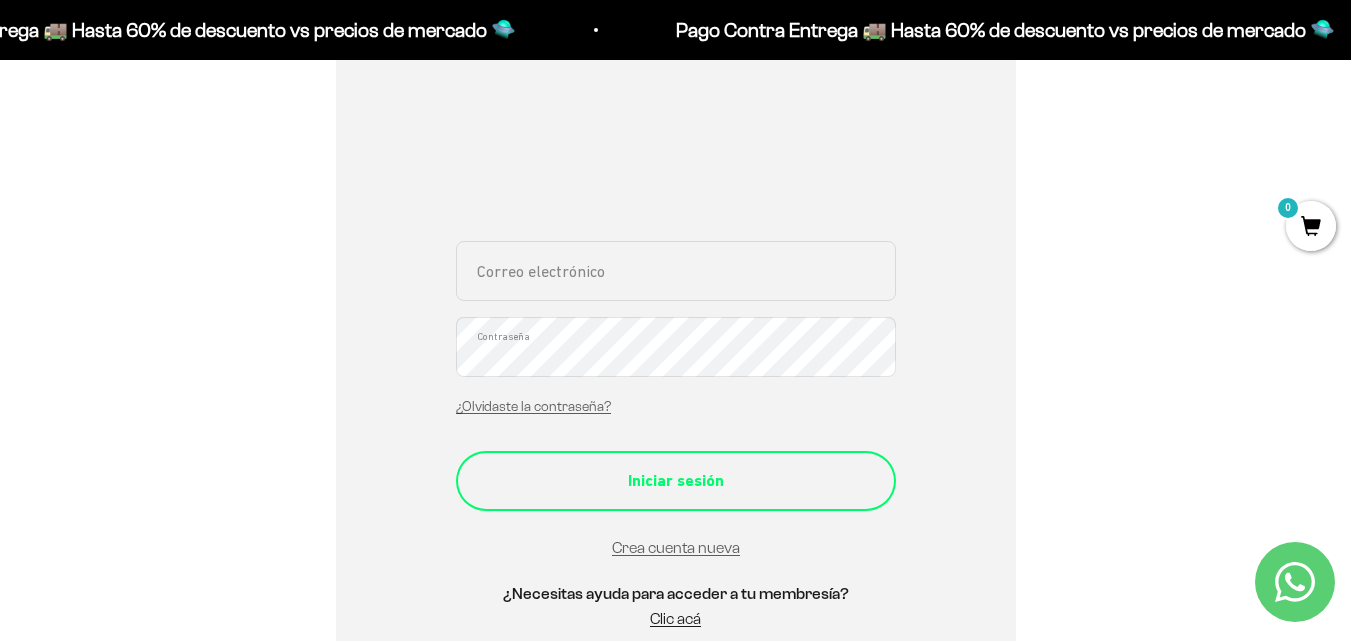 type on "[EMAIL]" 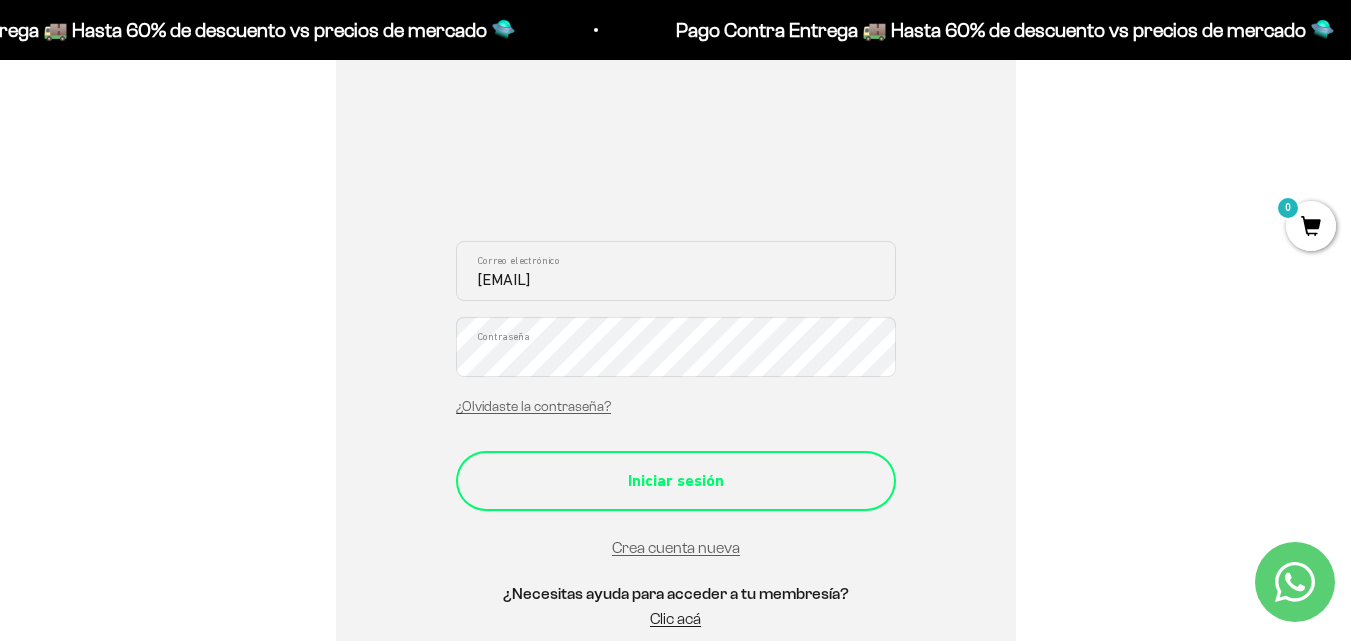 click on "Iniciar sesión" at bounding box center [676, 481] 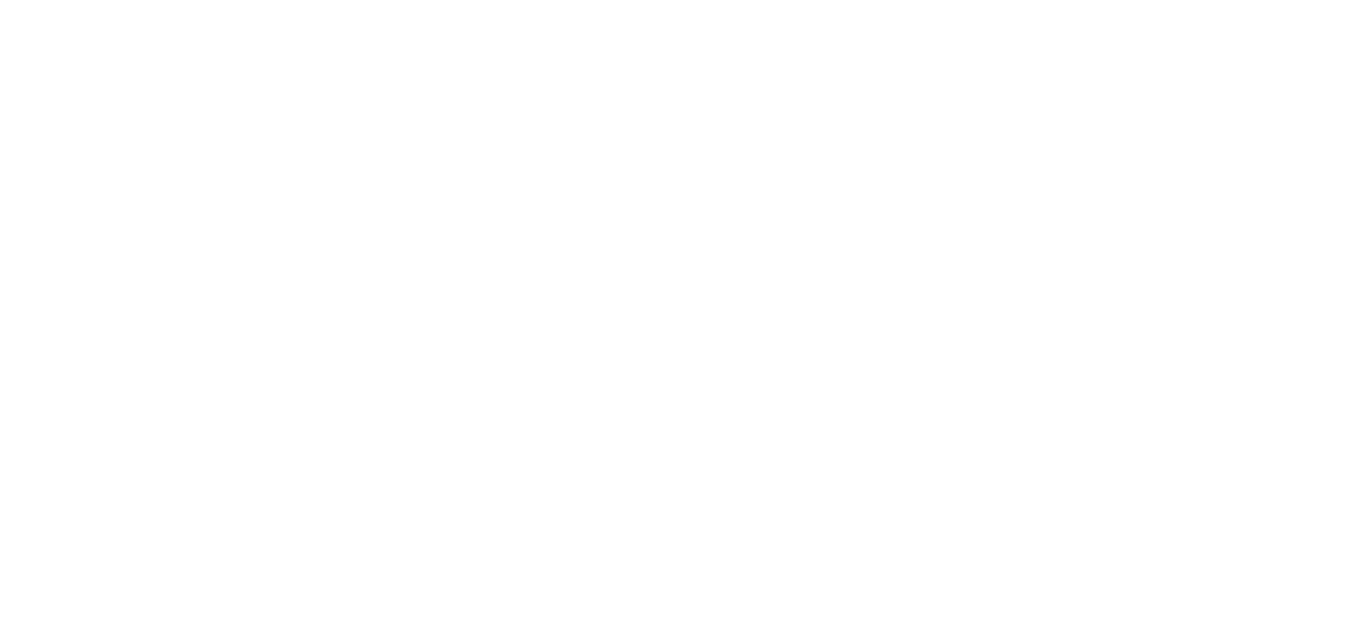 scroll, scrollTop: 0, scrollLeft: 0, axis: both 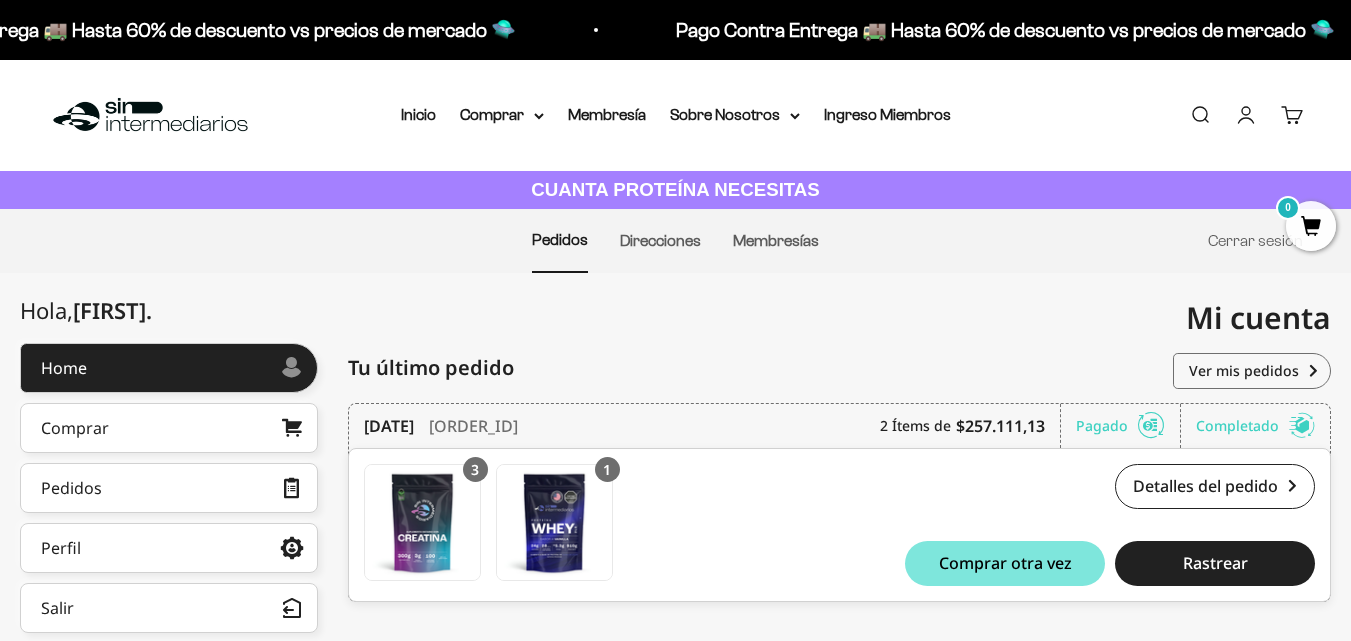 click at bounding box center [150, 115] 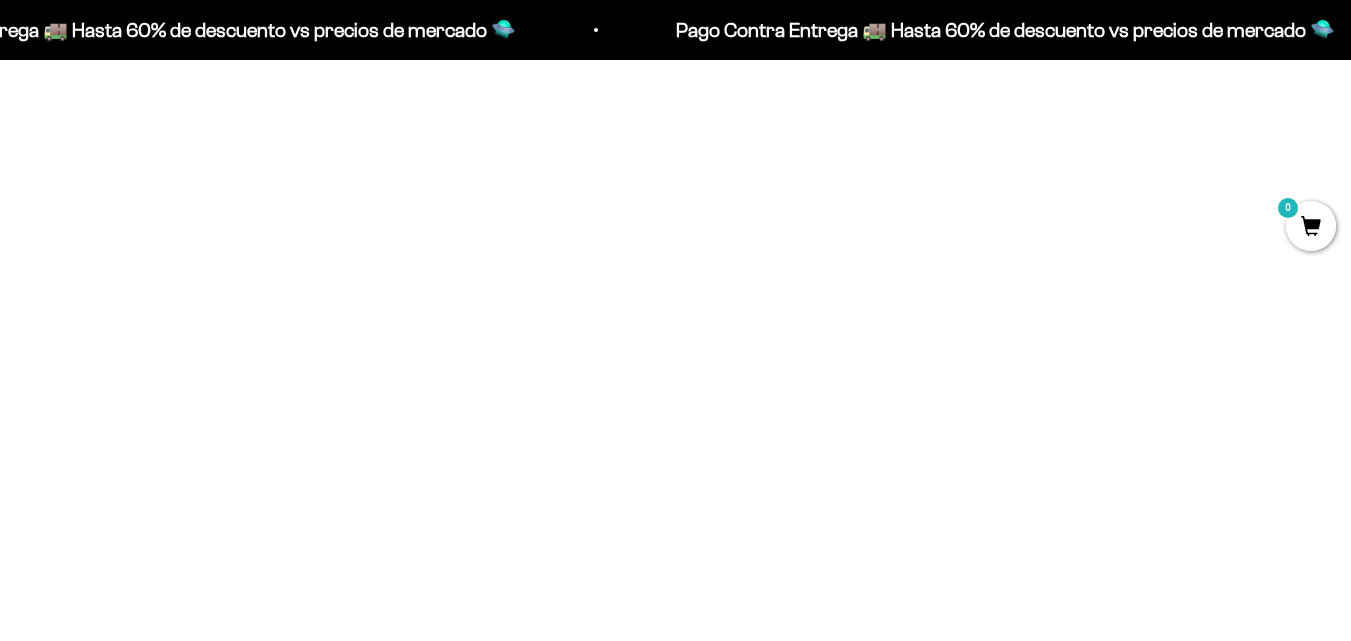 scroll, scrollTop: 795, scrollLeft: 0, axis: vertical 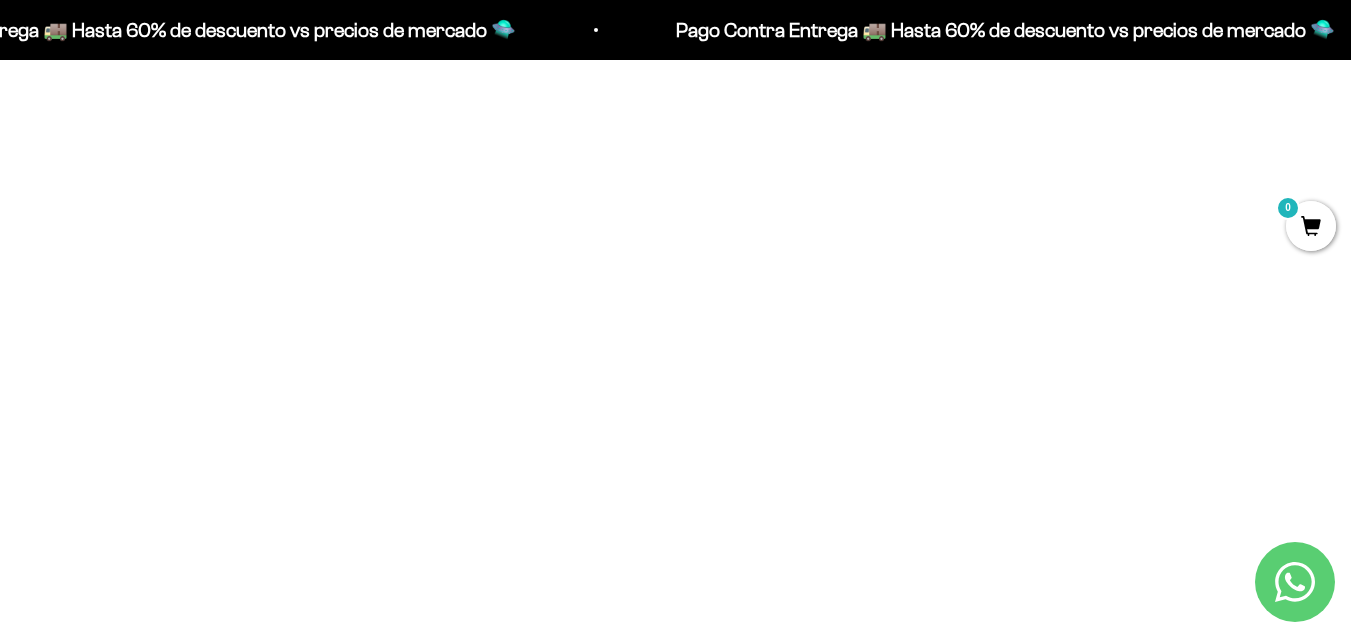 click on "2" at bounding box center (830, 398) 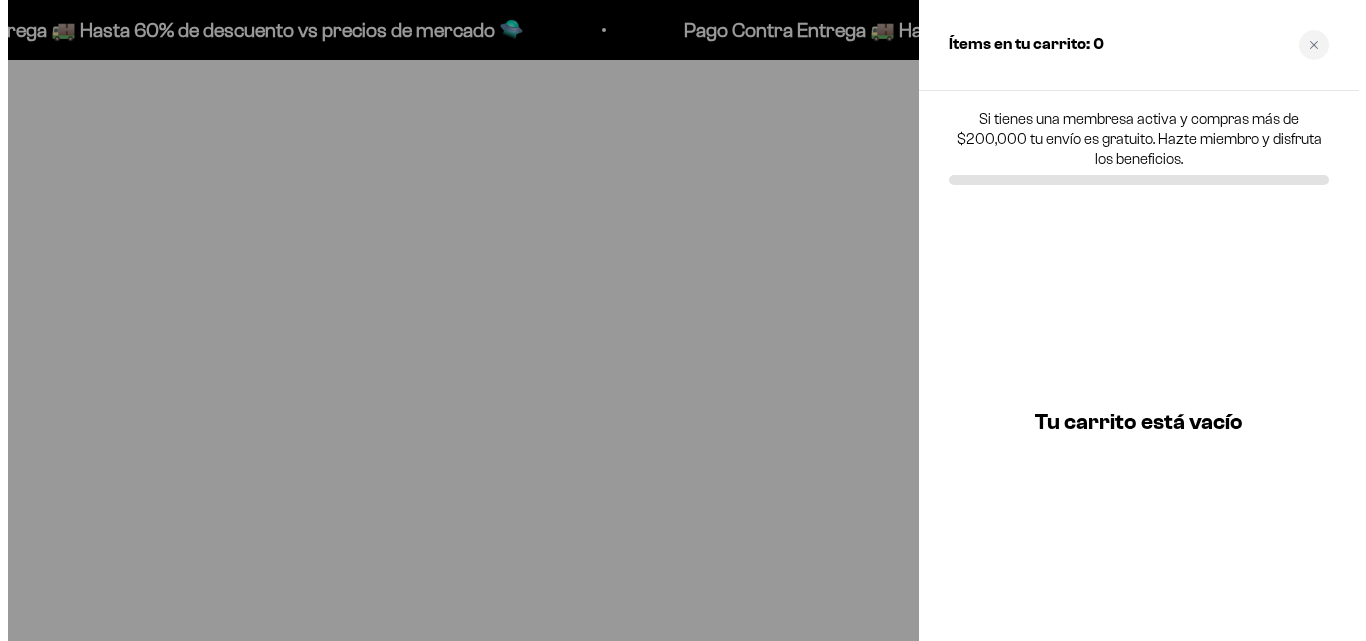 scroll, scrollTop: 800, scrollLeft: 0, axis: vertical 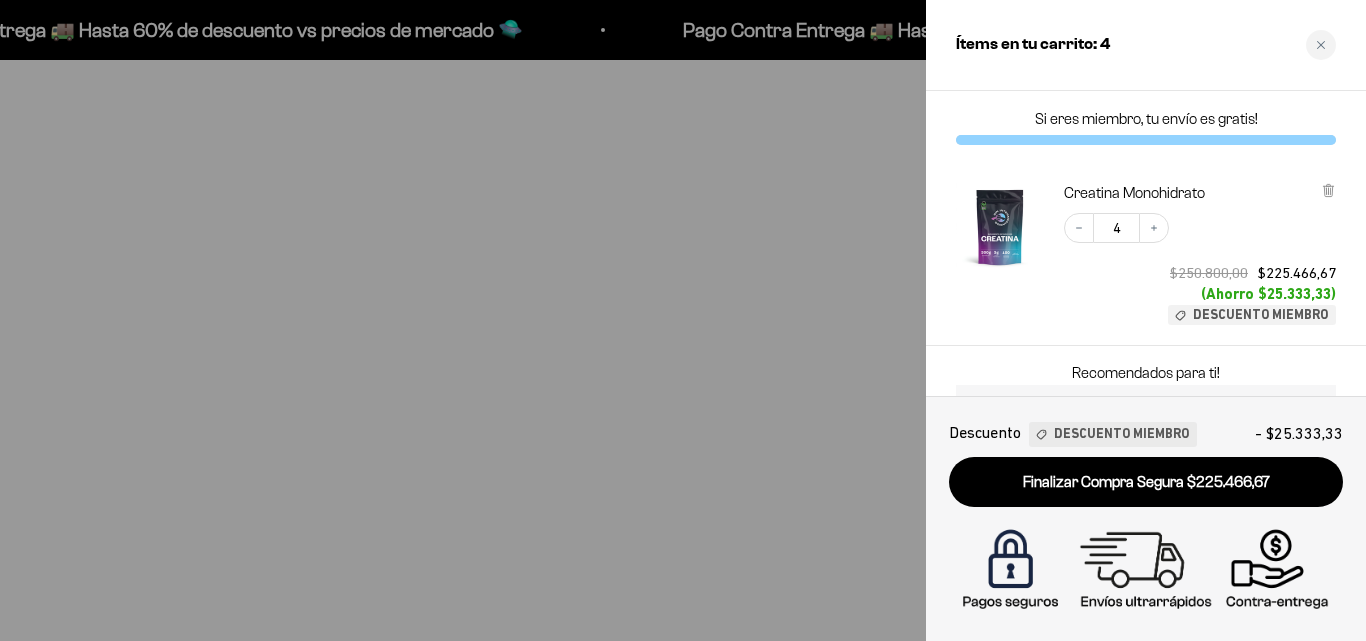 click at bounding box center (683, 320) 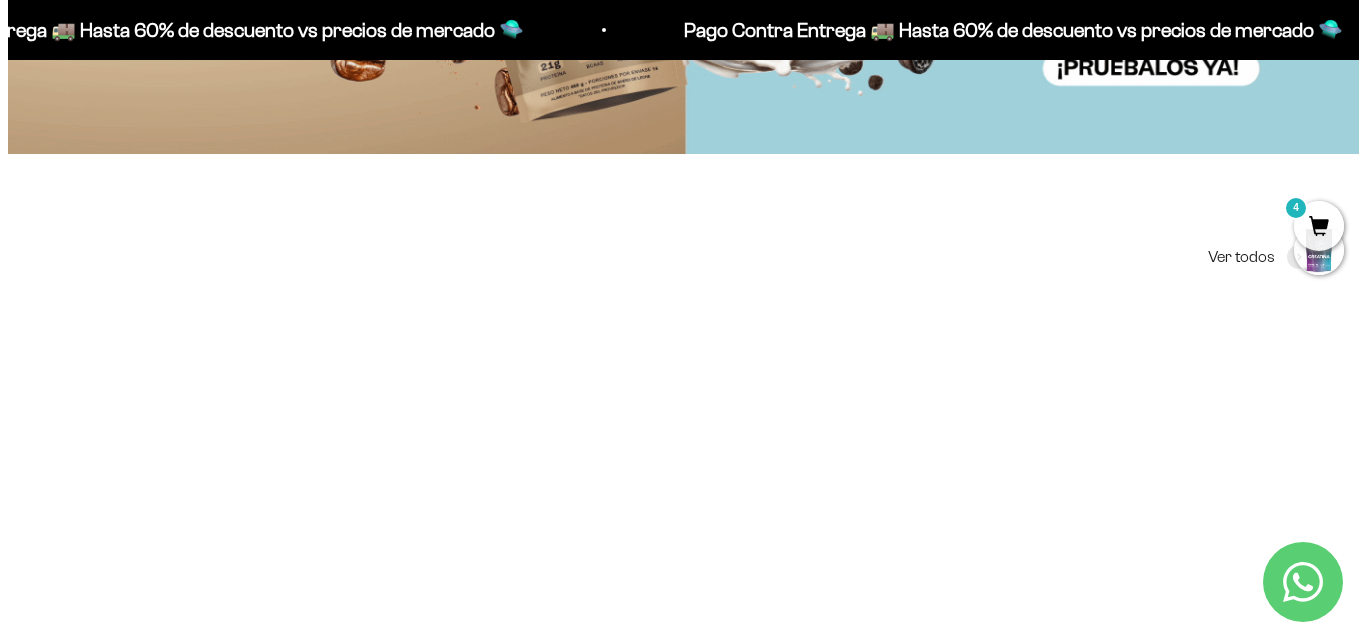 scroll, scrollTop: 0, scrollLeft: 0, axis: both 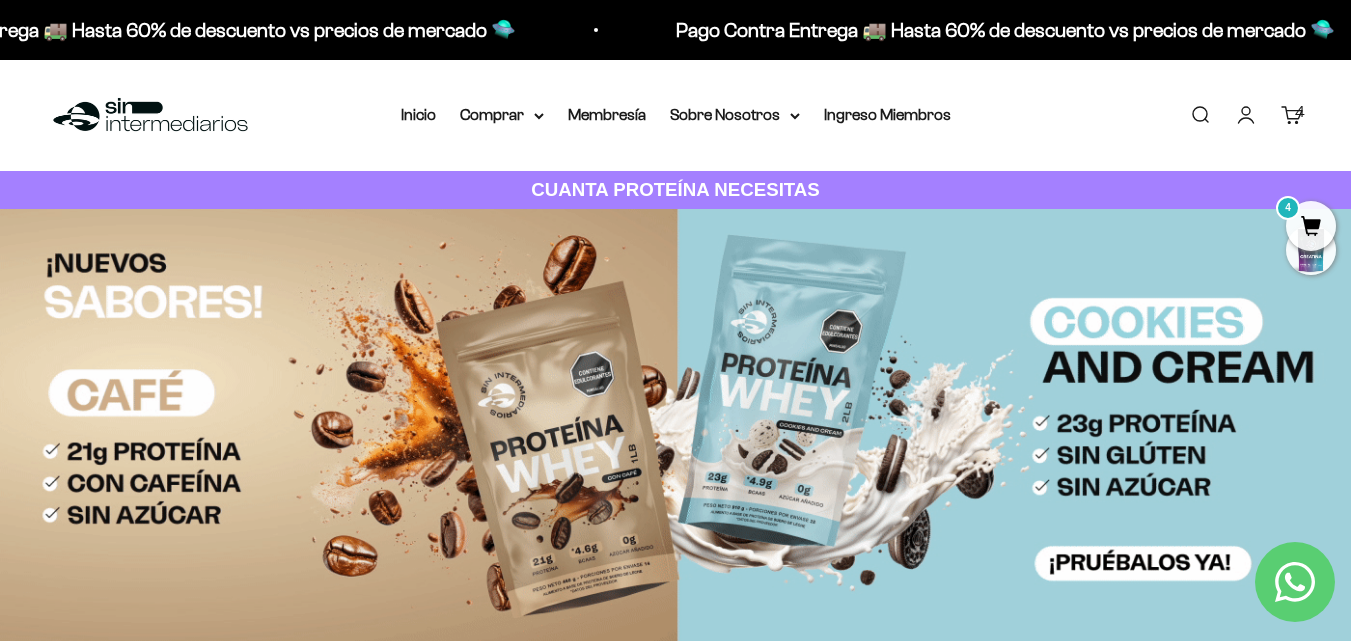 click on "Carrito
4" at bounding box center [1292, 115] 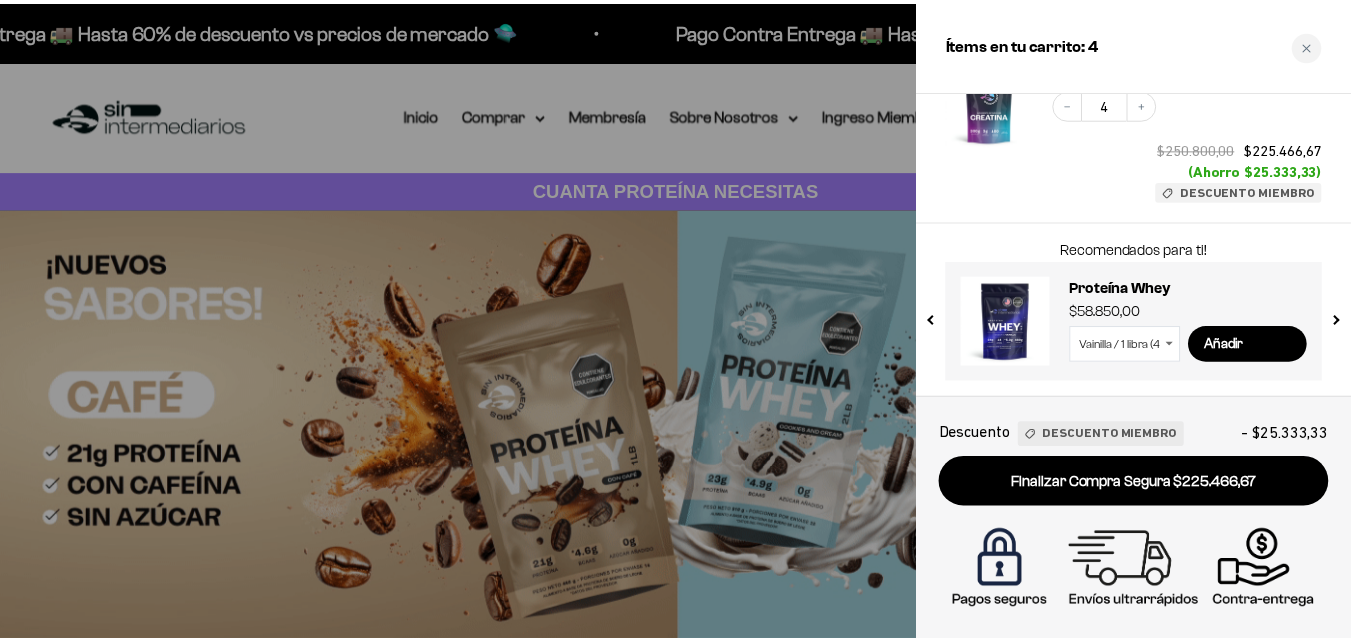 scroll, scrollTop: 0, scrollLeft: 0, axis: both 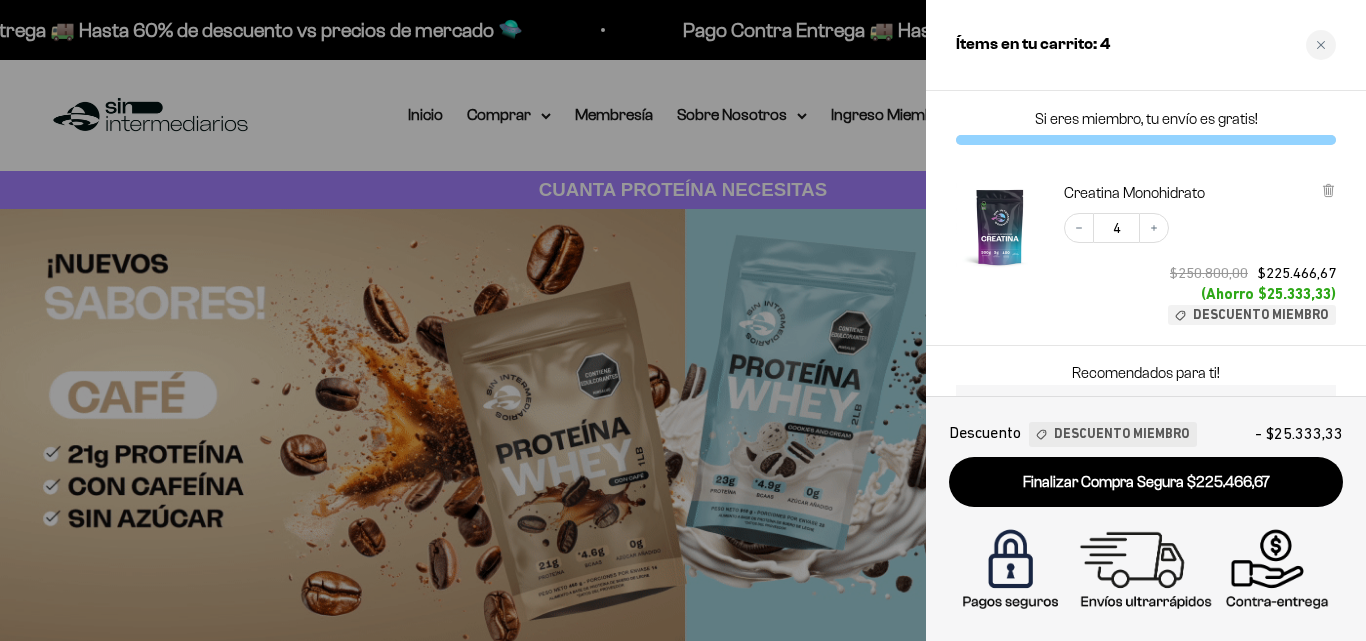 click at bounding box center [683, 320] 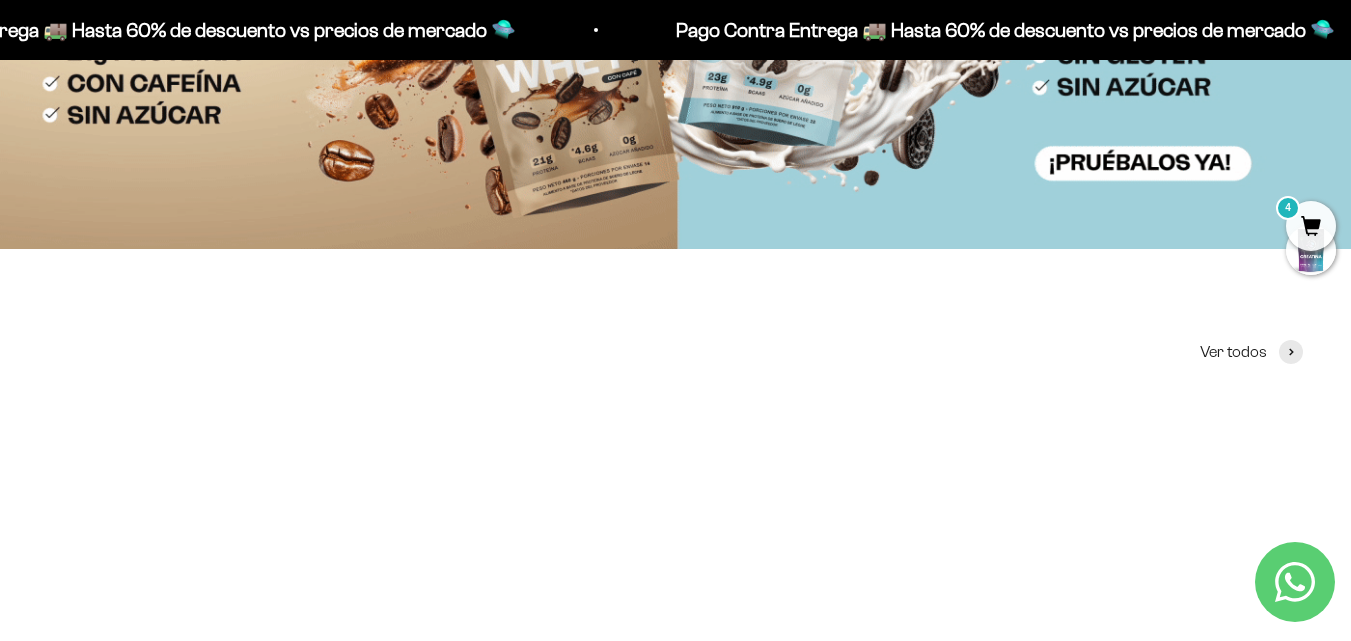 scroll, scrollTop: 900, scrollLeft: 0, axis: vertical 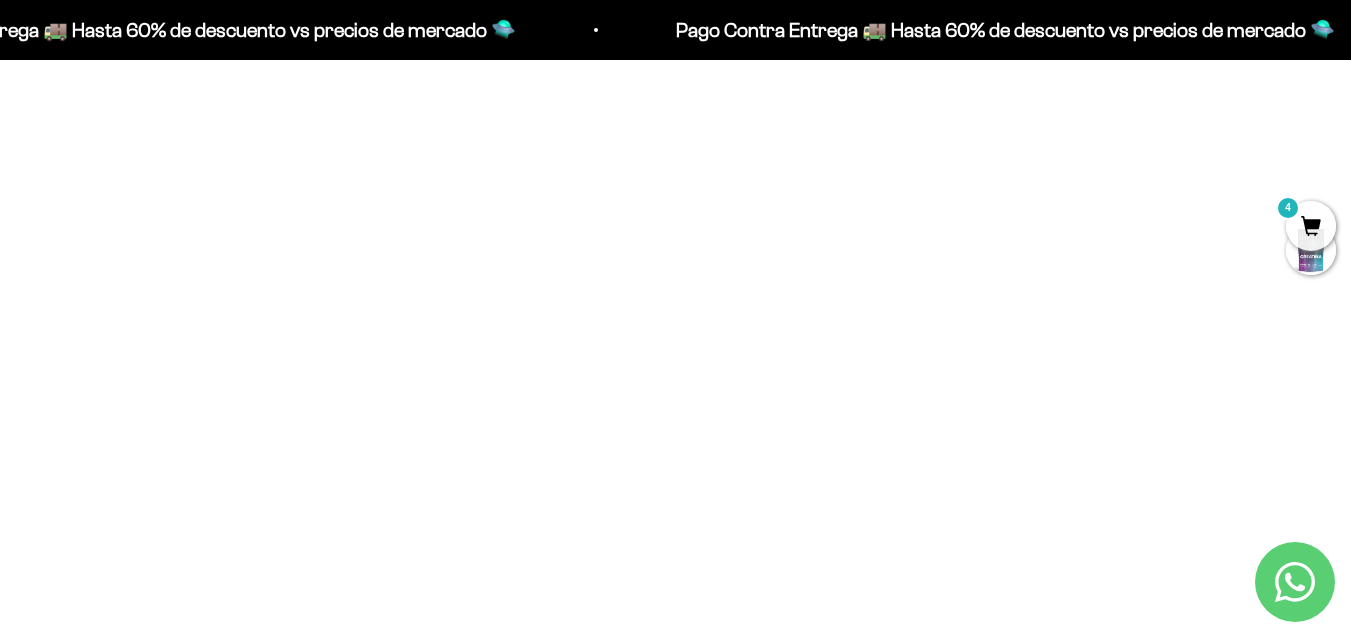 click on "4" at bounding box center (1311, 226) 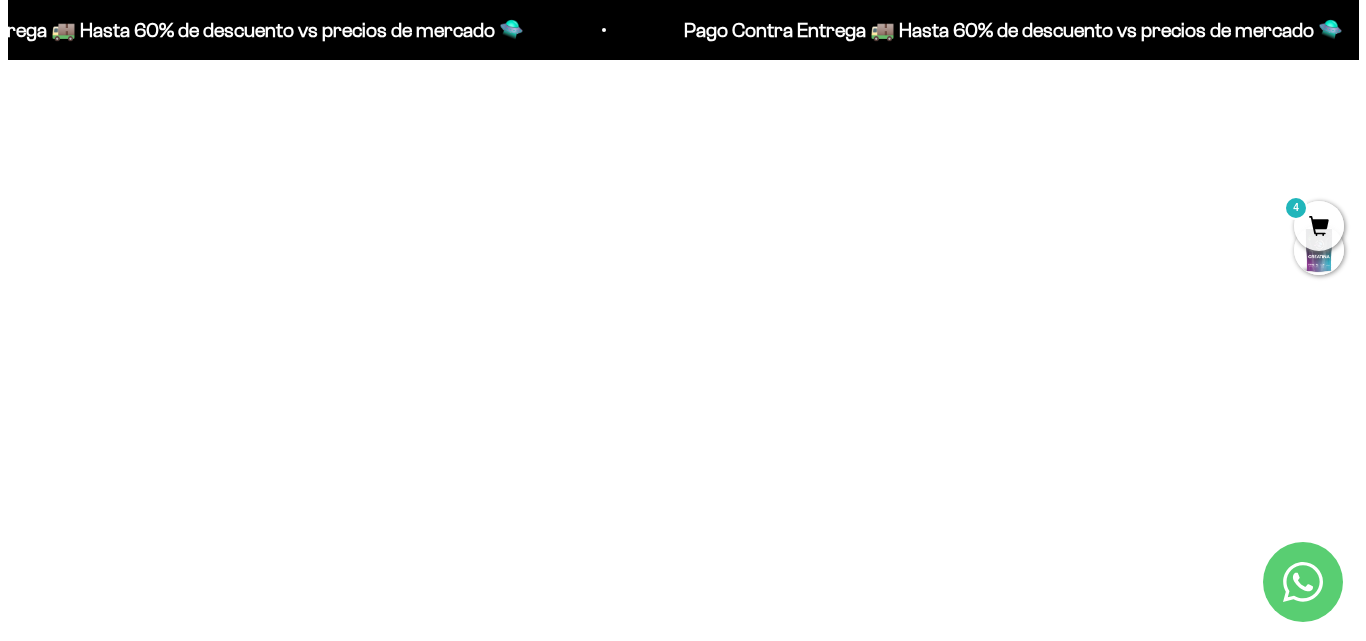 scroll, scrollTop: 905, scrollLeft: 0, axis: vertical 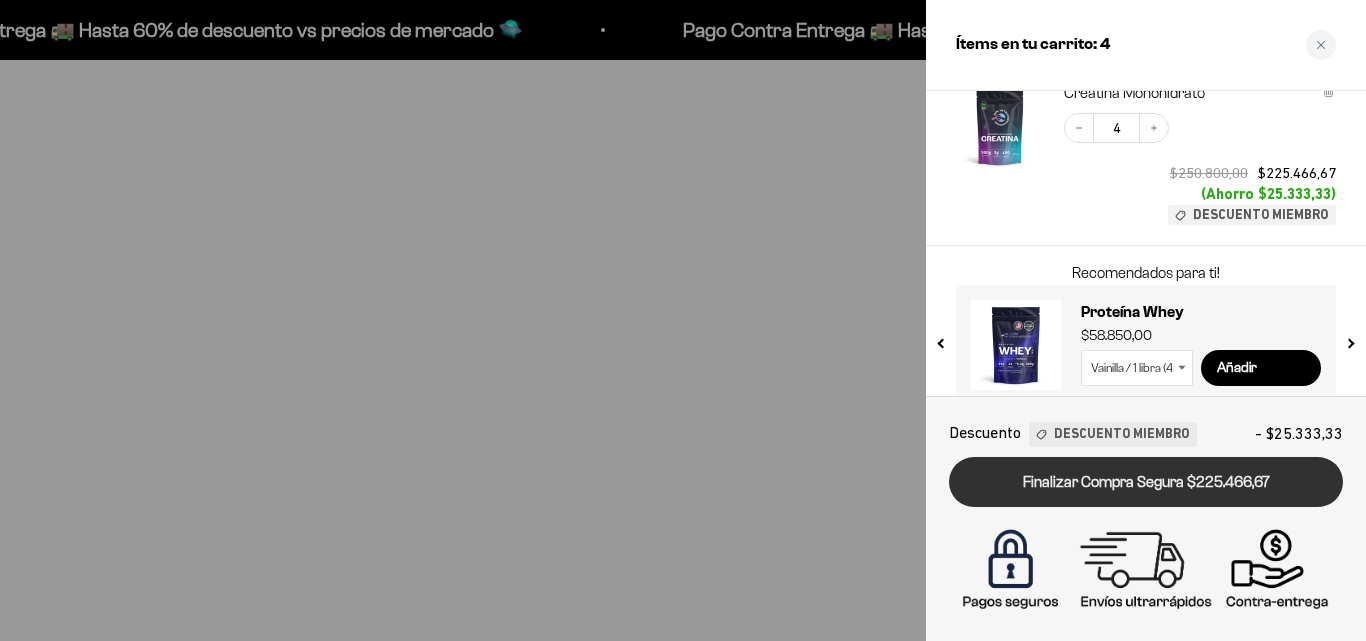 click on "Finalizar Compra Segura $225.466,67" at bounding box center [1146, 482] 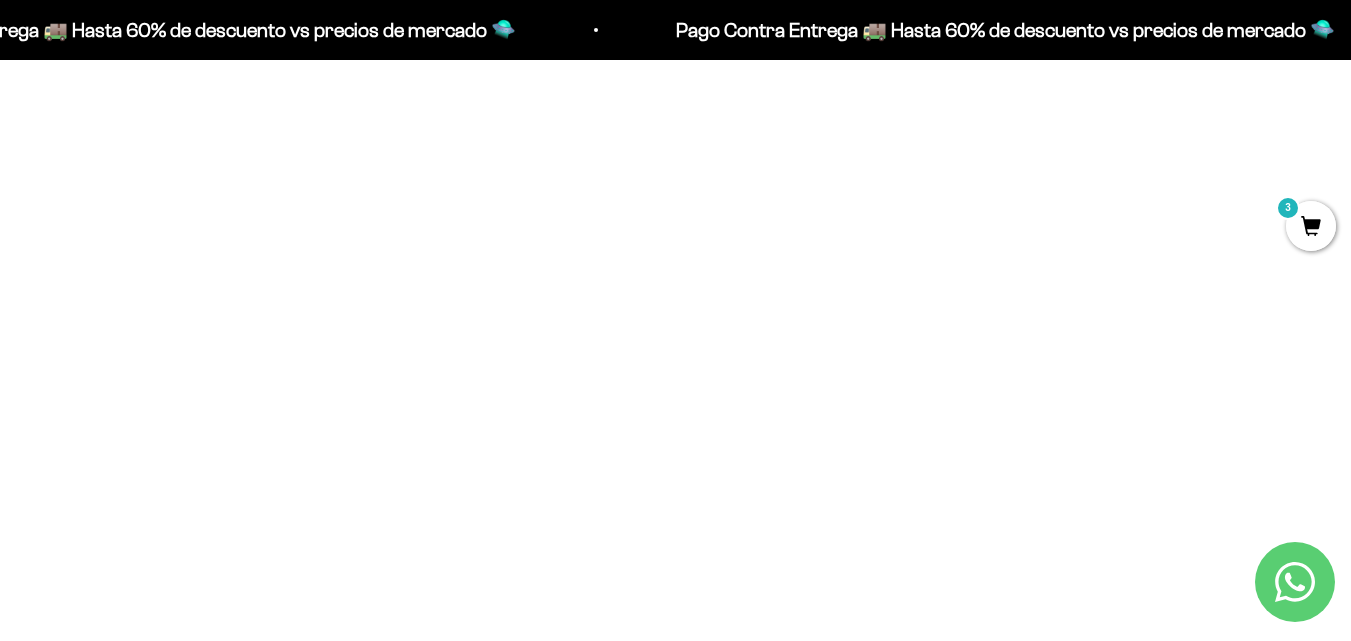 scroll, scrollTop: 1395, scrollLeft: 0, axis: vertical 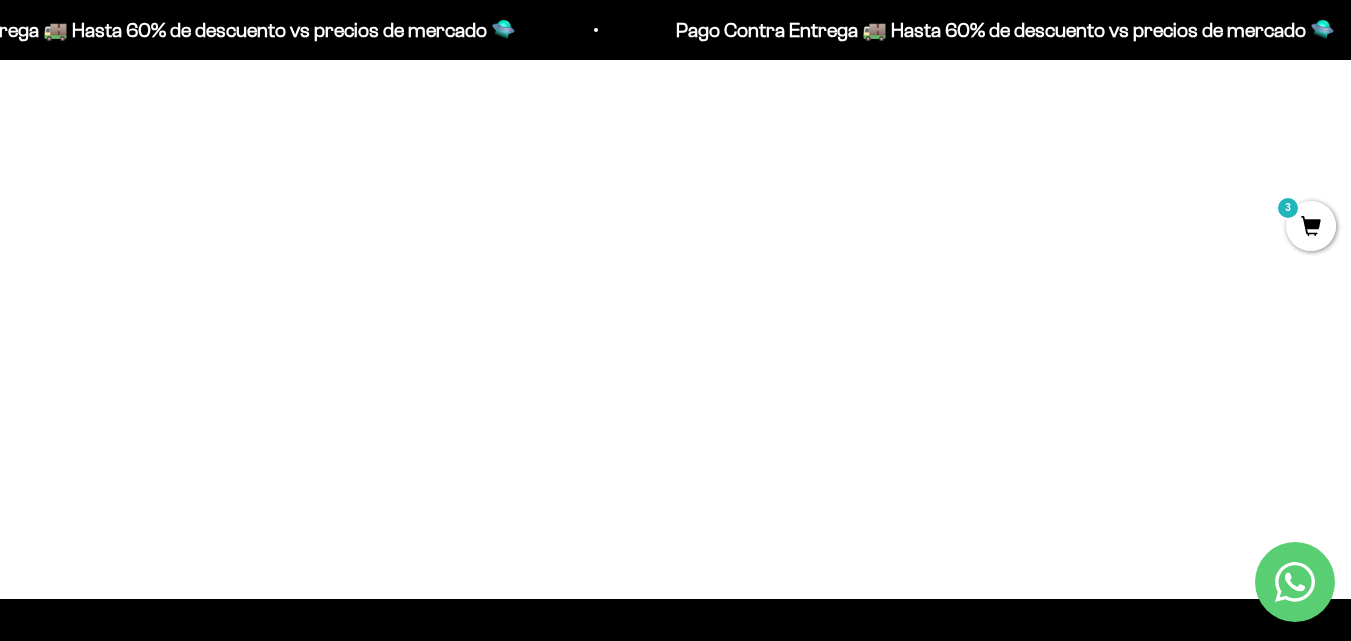 click at bounding box center [854, 372] 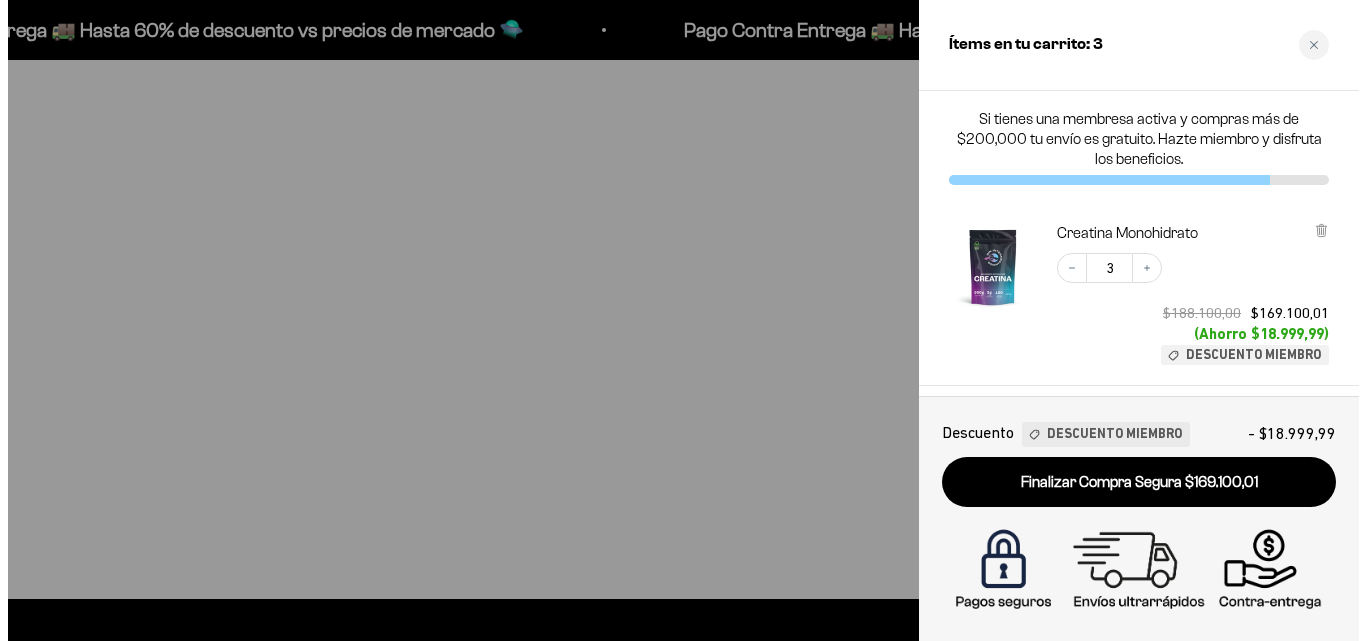 scroll, scrollTop: 1405, scrollLeft: 0, axis: vertical 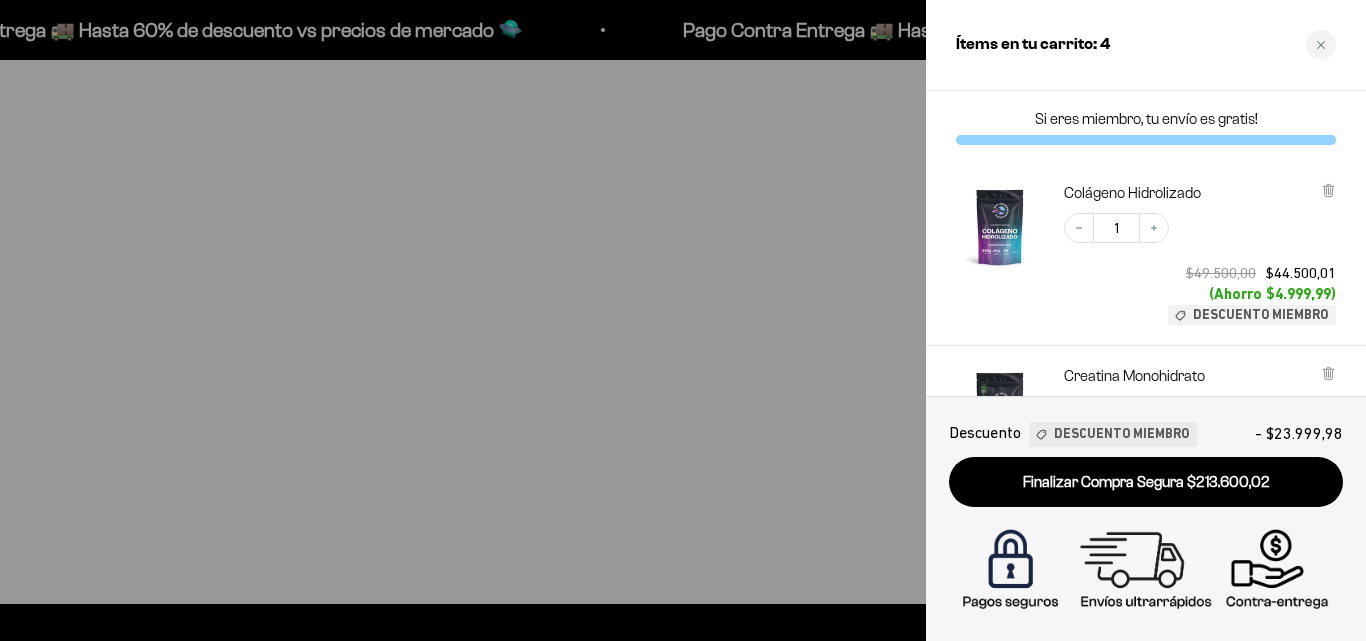 click at bounding box center (683, 320) 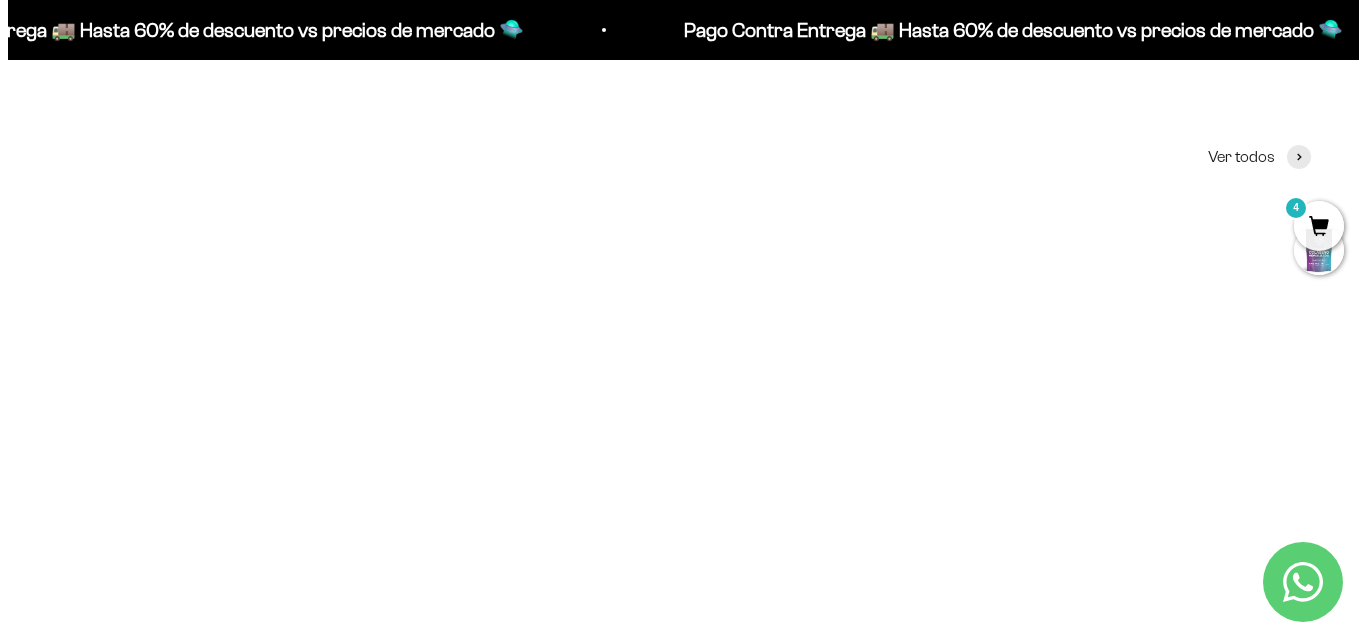 scroll, scrollTop: 0, scrollLeft: 0, axis: both 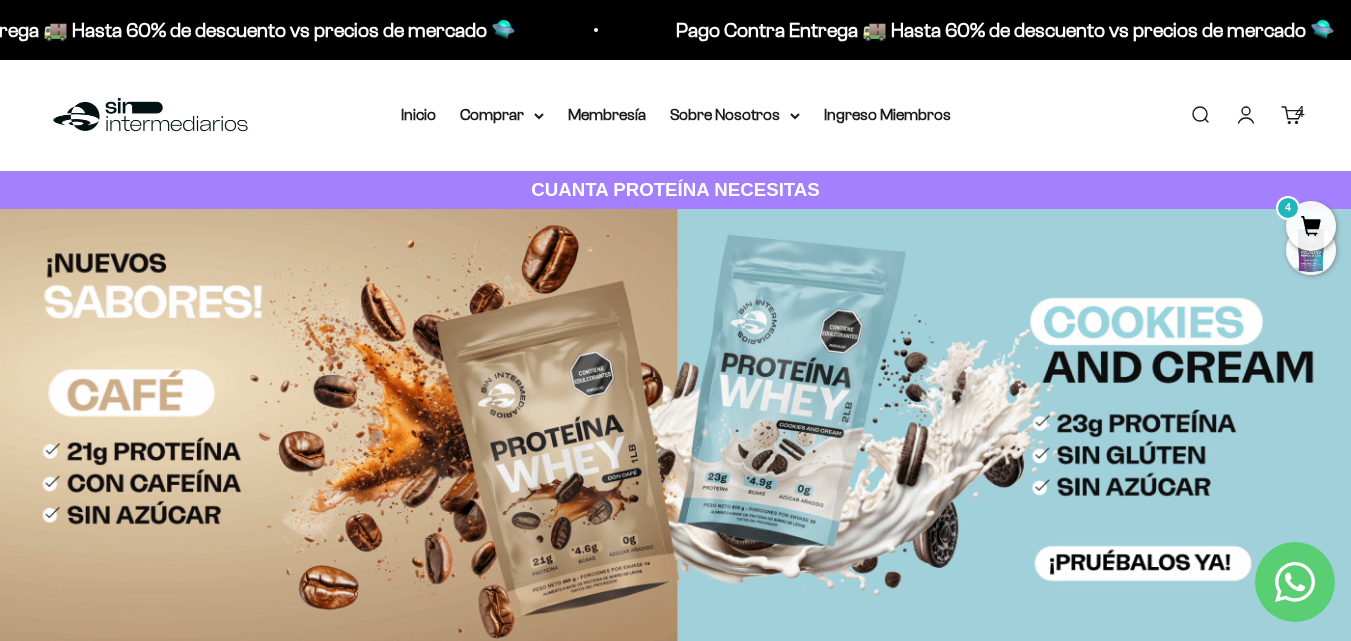 click on "Carrito
4" at bounding box center [1292, 115] 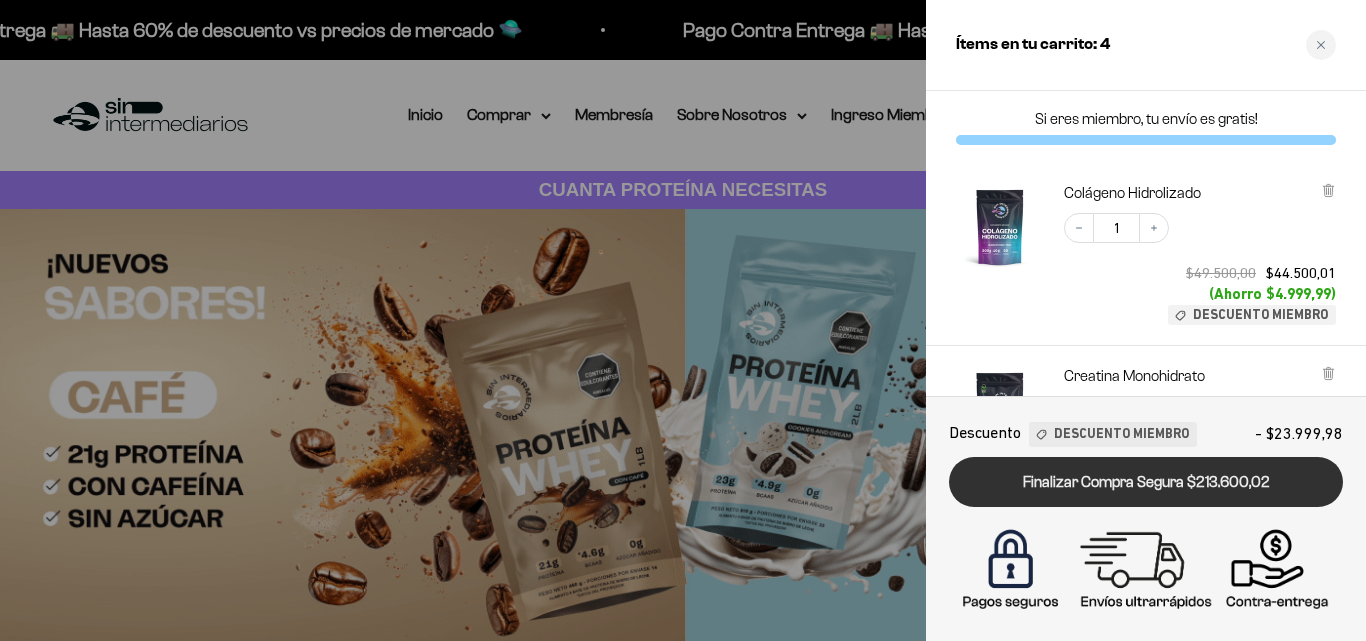 click on "Finalizar Compra Segura $213.600,02" at bounding box center [1146, 482] 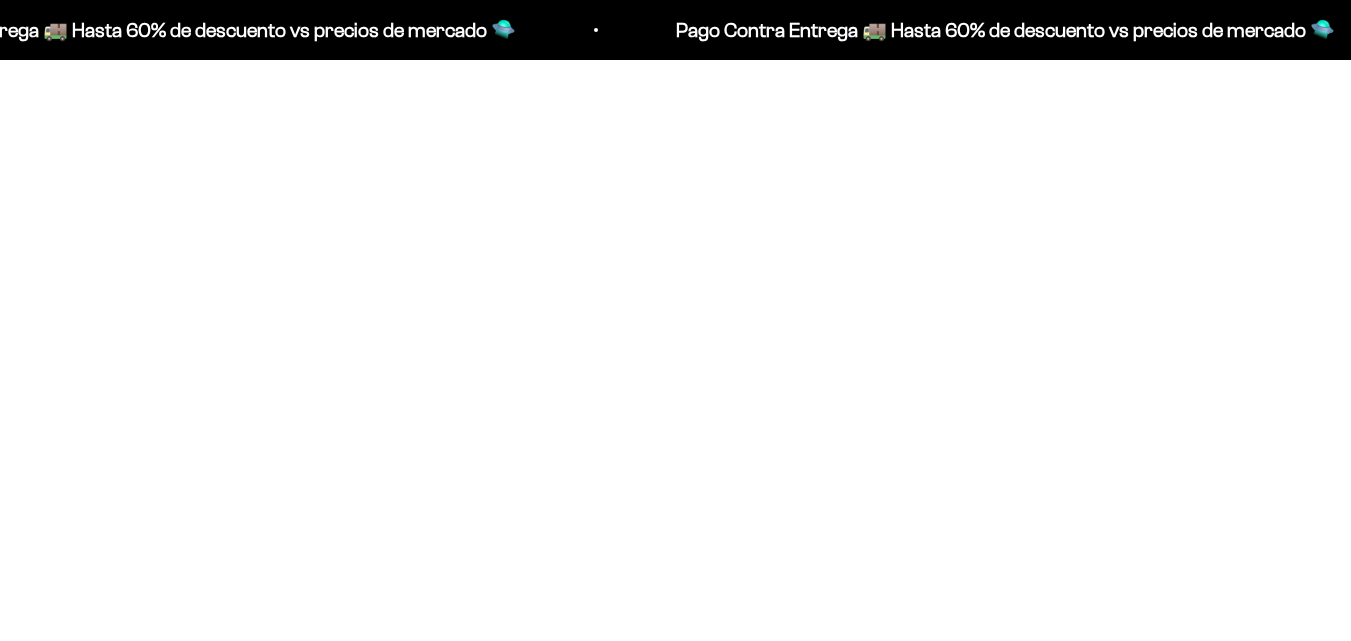 scroll, scrollTop: 900, scrollLeft: 0, axis: vertical 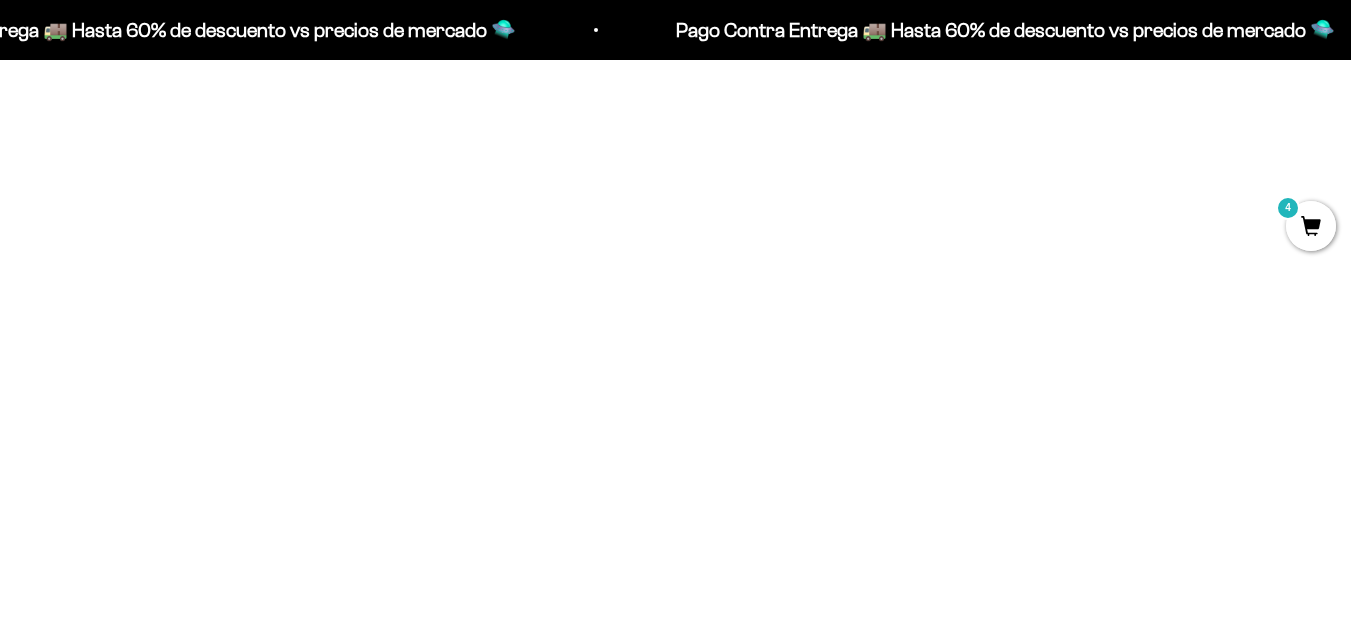 click at bounding box center [854, 292] 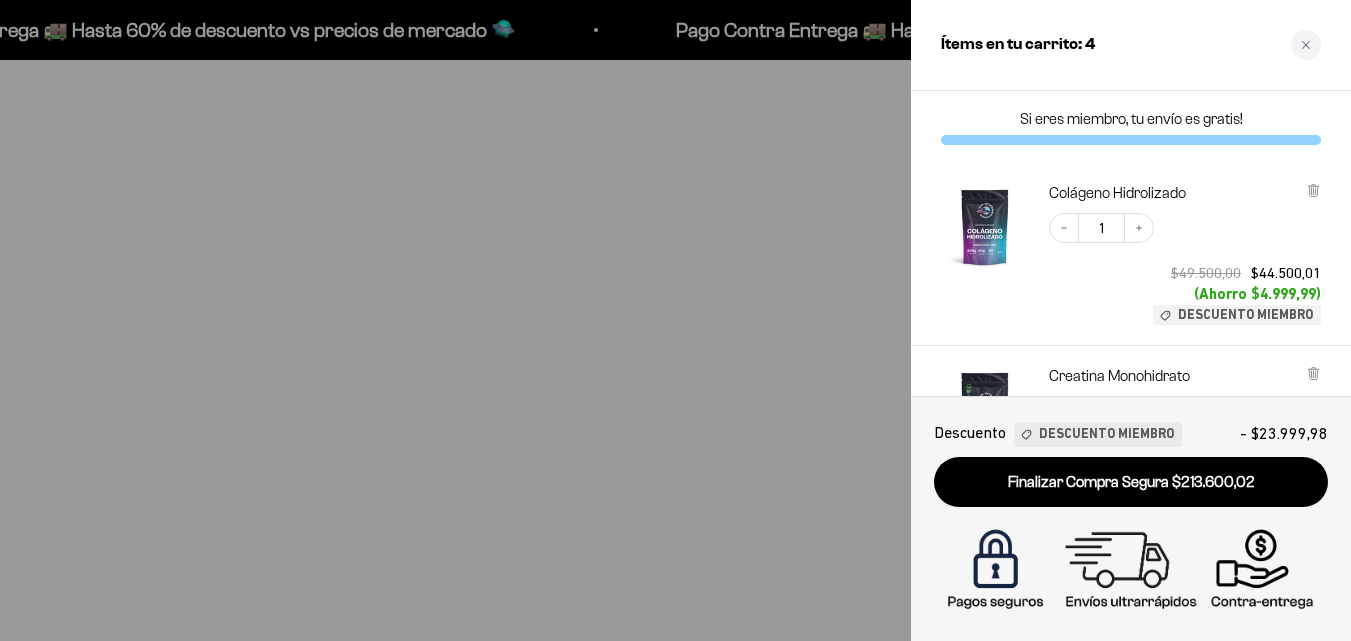 scroll, scrollTop: 905, scrollLeft: 0, axis: vertical 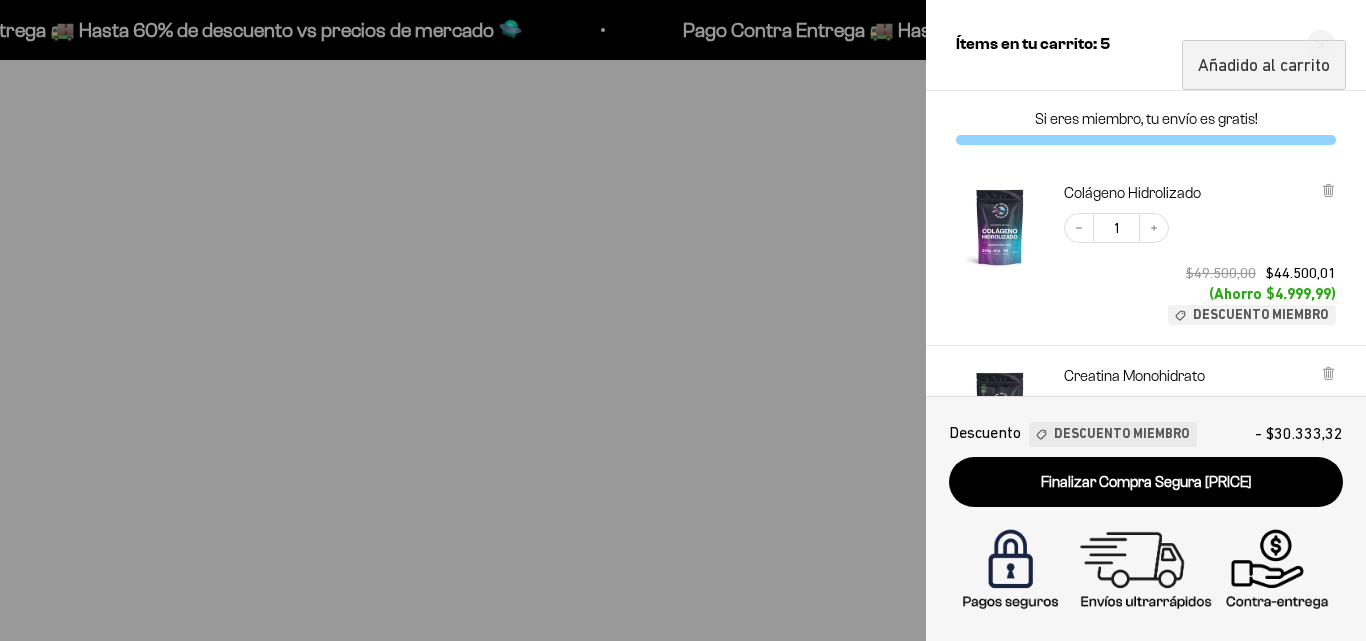 click at bounding box center (683, 320) 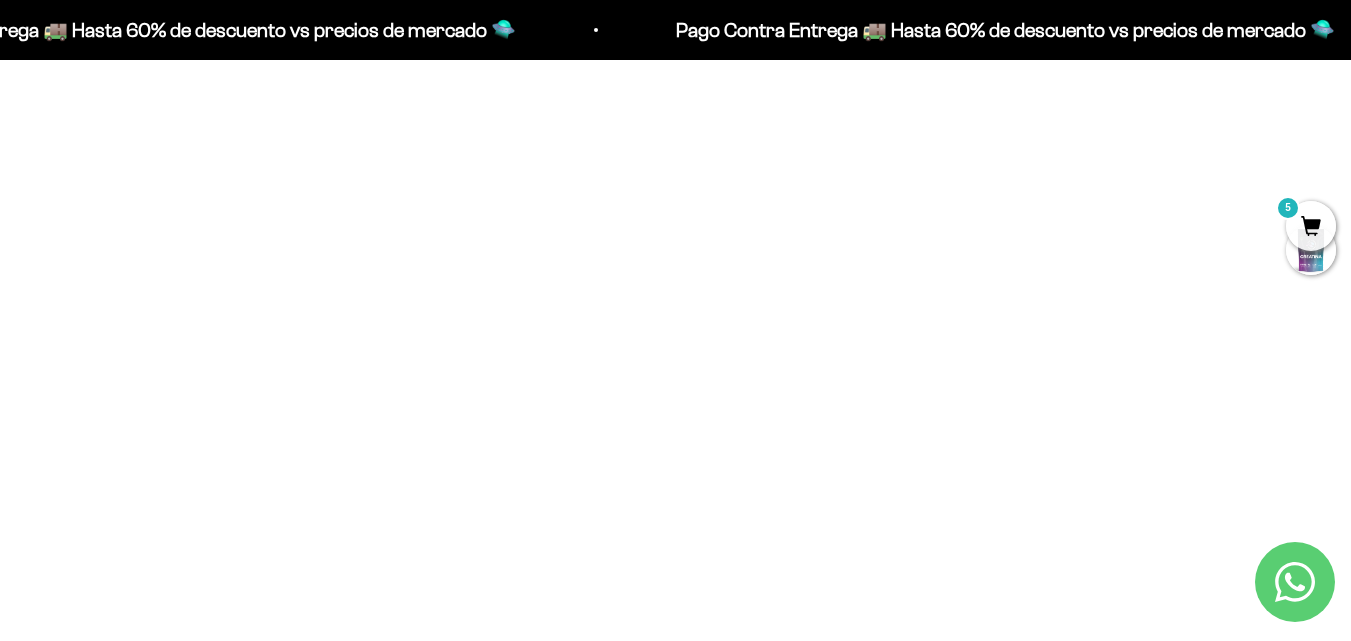 click at bounding box center (854, 287) 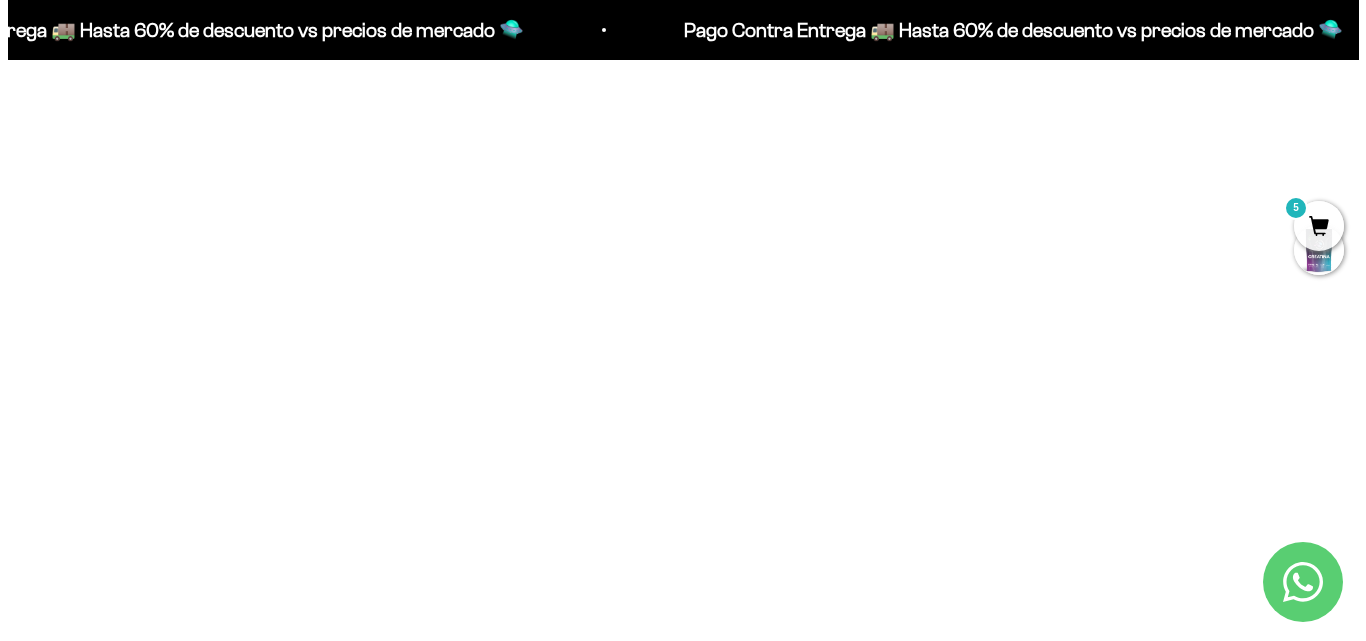 scroll, scrollTop: 910, scrollLeft: 0, axis: vertical 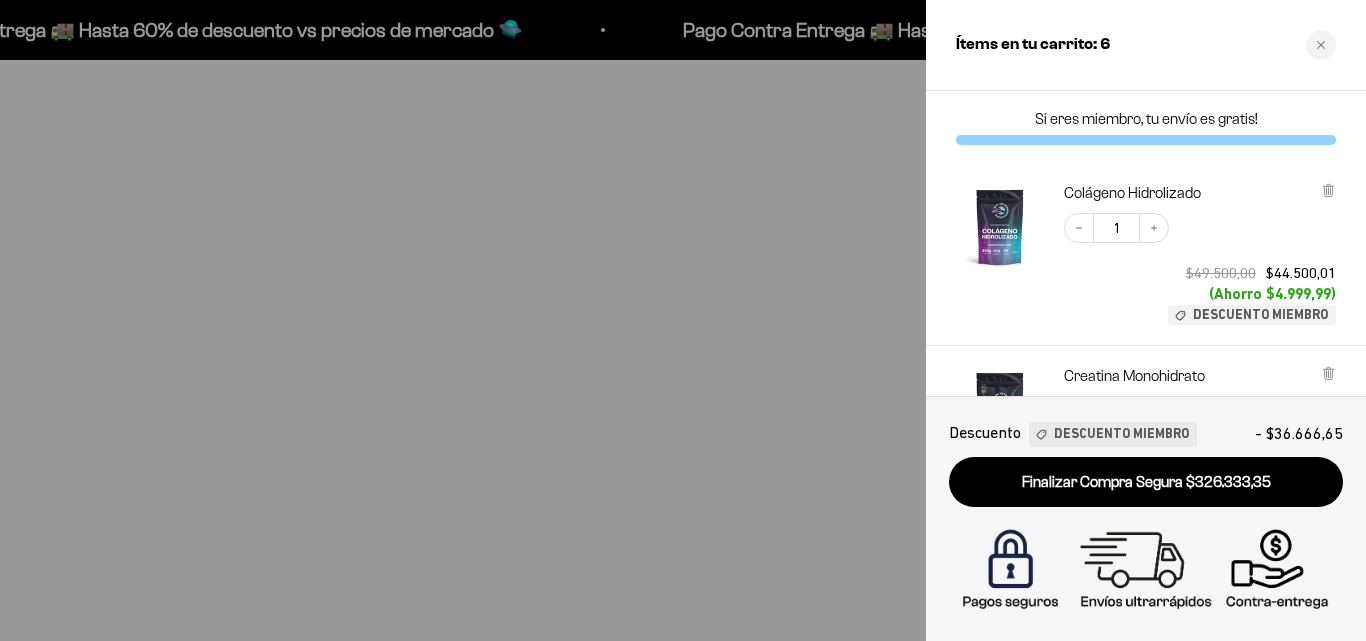 click at bounding box center (683, 320) 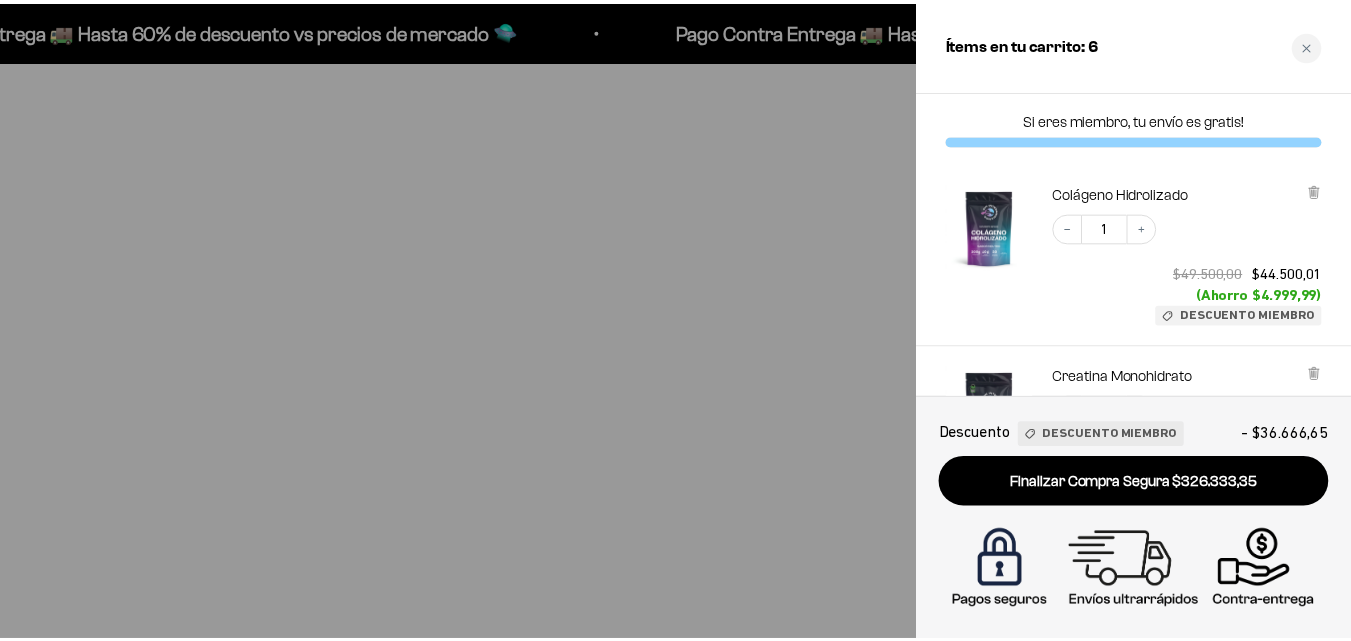 scroll, scrollTop: 905, scrollLeft: 0, axis: vertical 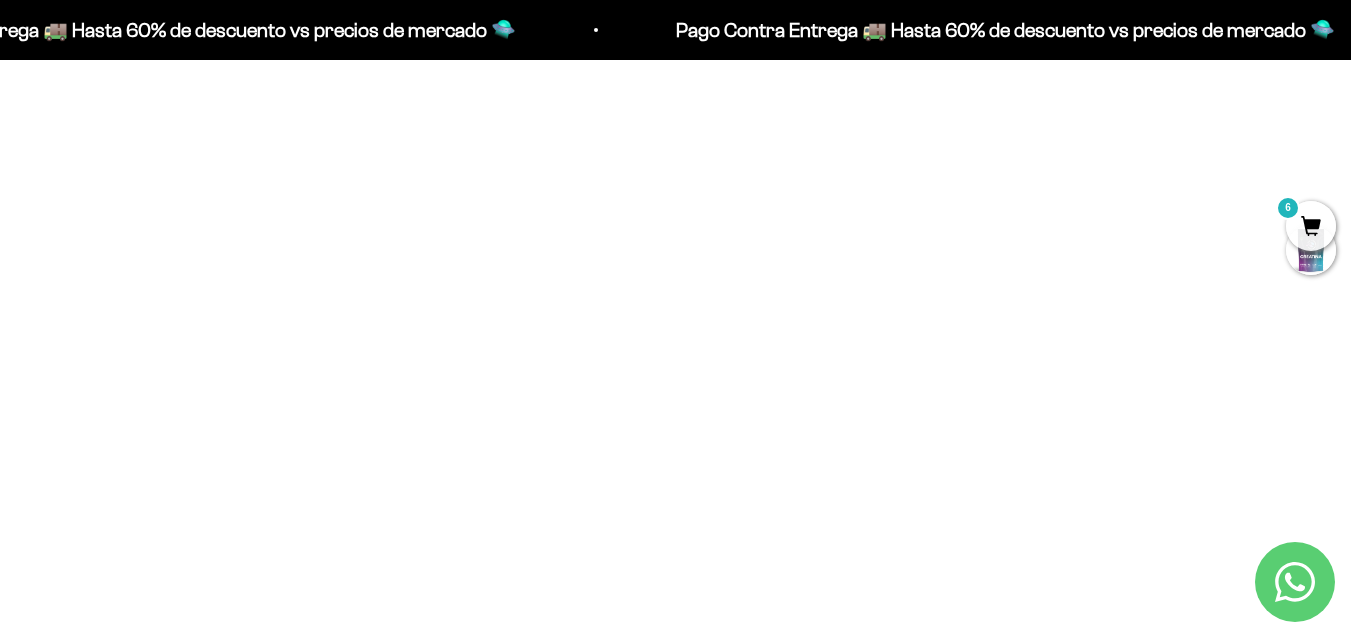 click at bounding box center [854, 287] 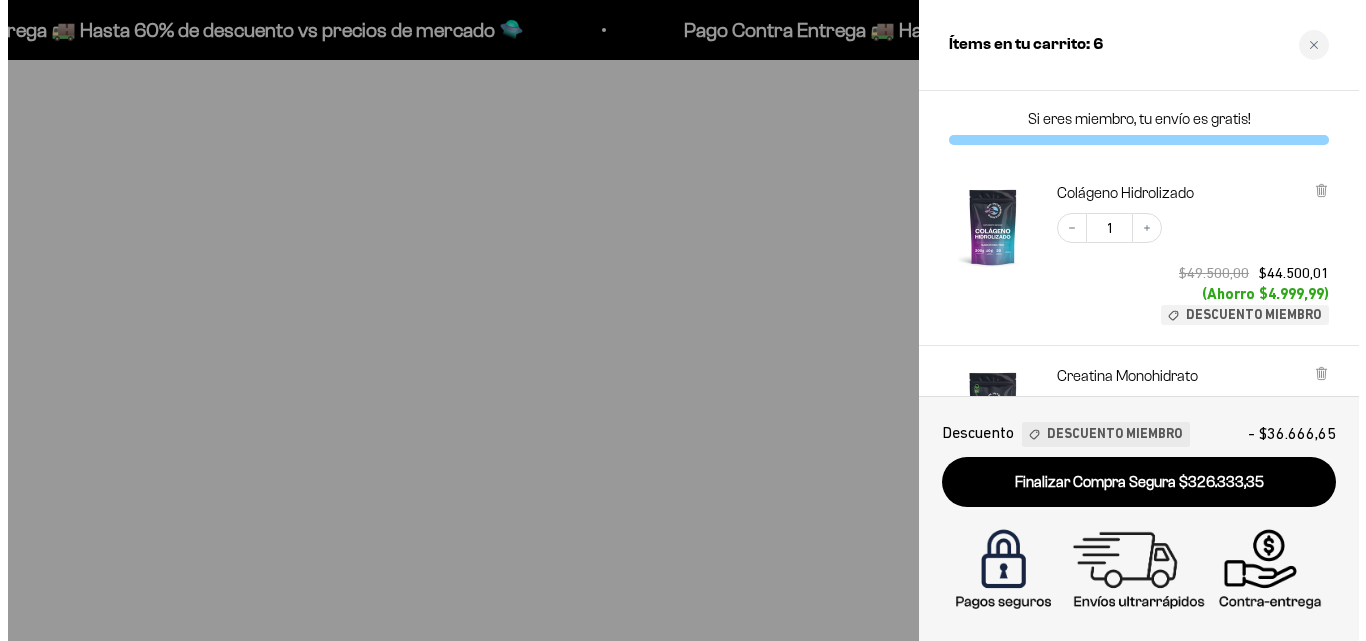 scroll, scrollTop: 910, scrollLeft: 0, axis: vertical 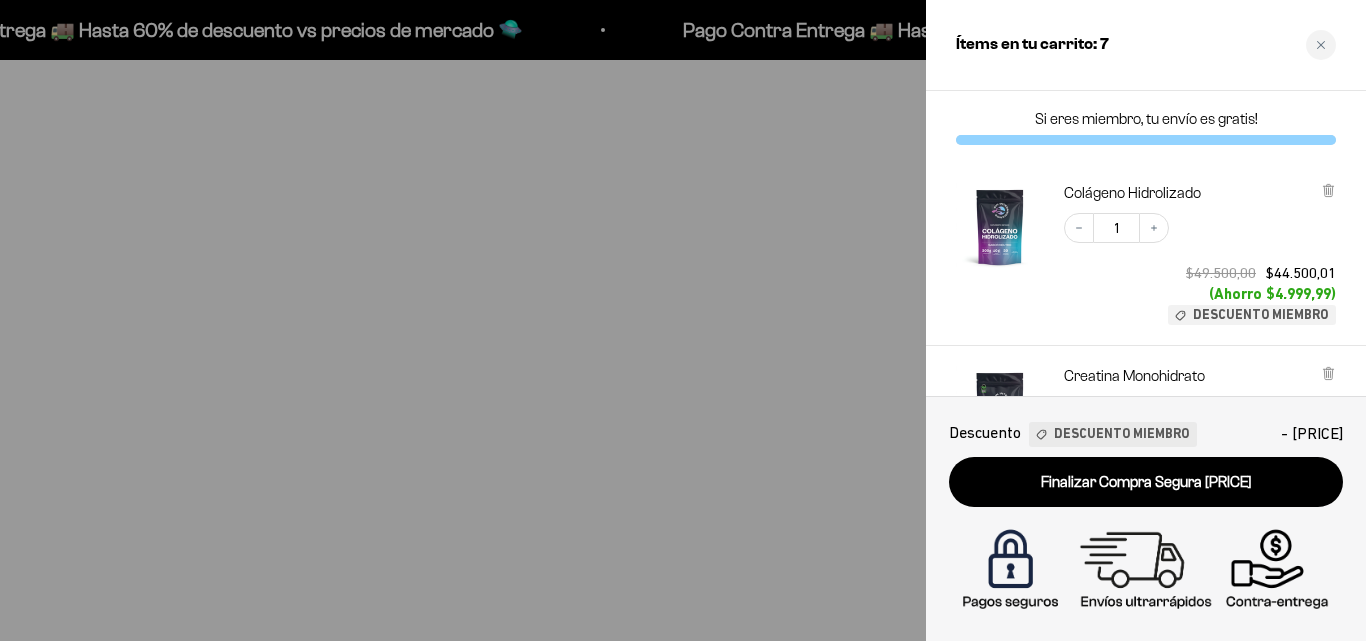 click at bounding box center [683, 320] 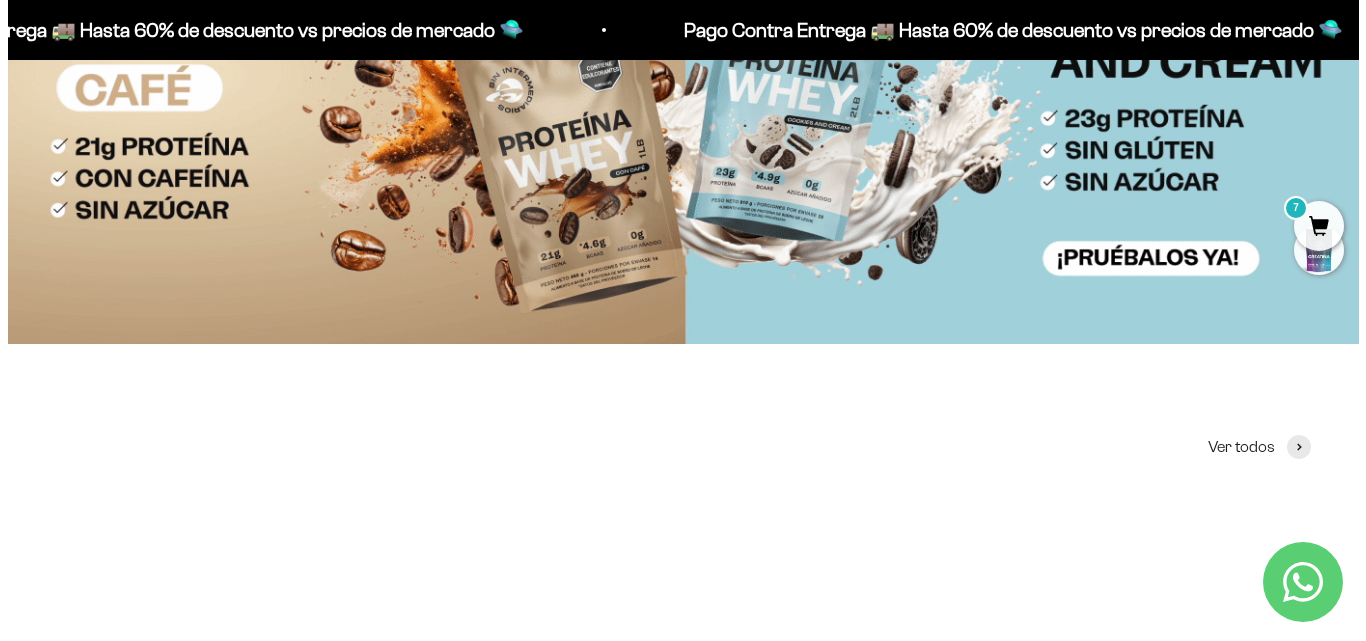 scroll, scrollTop: 0, scrollLeft: 0, axis: both 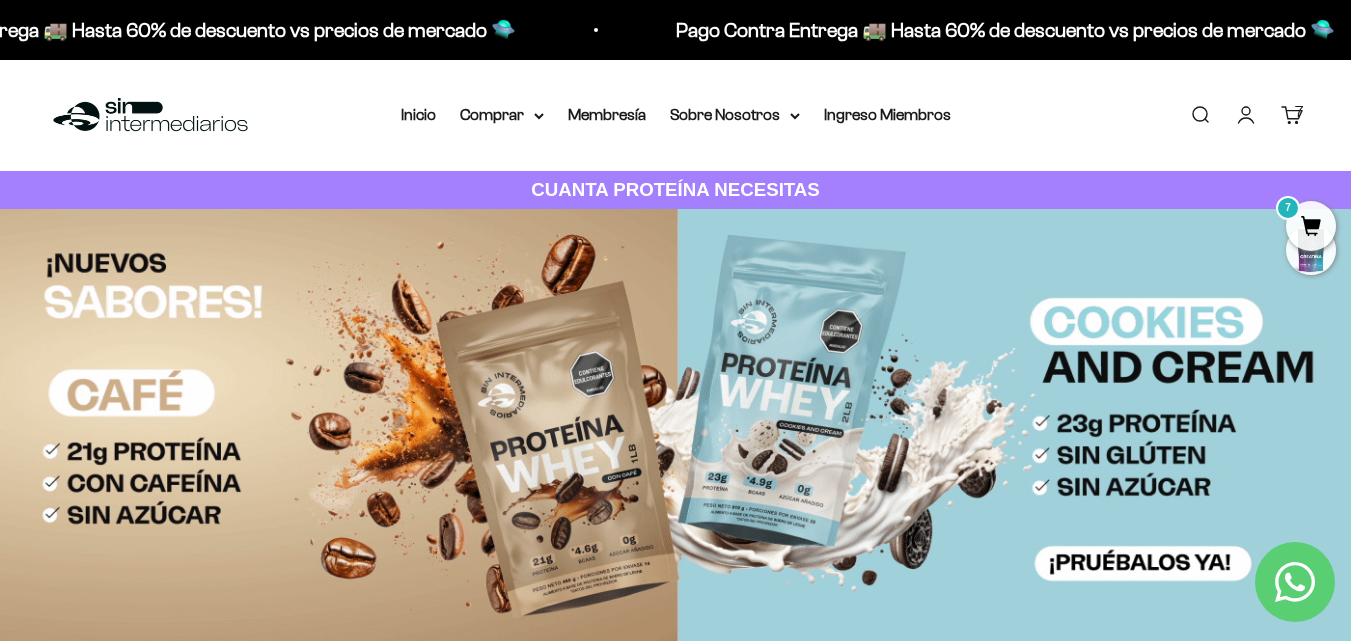 click on "Buscar" at bounding box center (1200, 115) 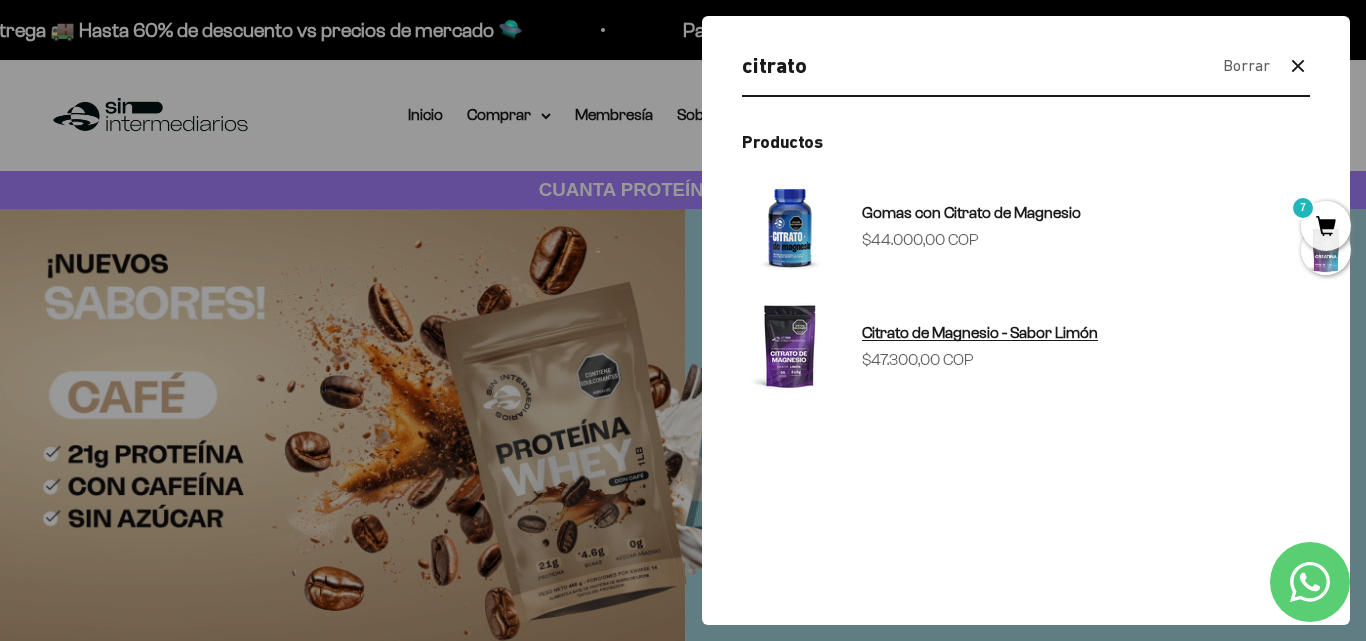 type on "citrato" 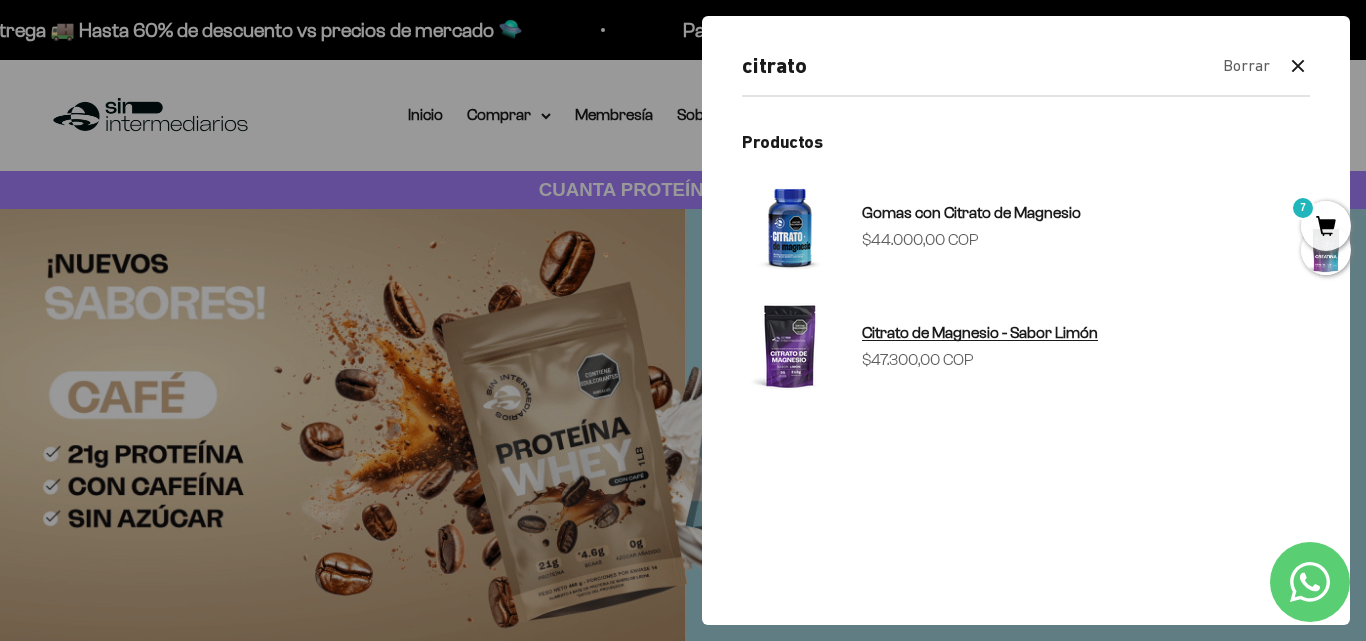 click on "Citrato de Magnesio - Sabor Limón" at bounding box center (980, 332) 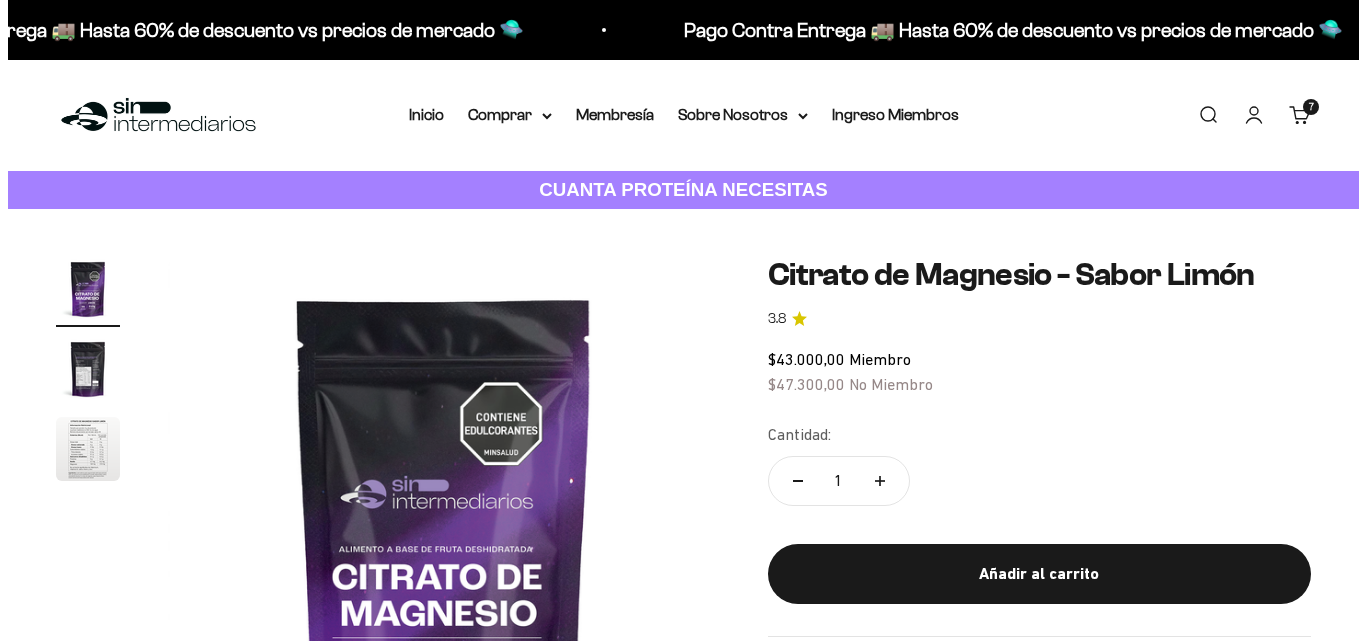 scroll, scrollTop: 0, scrollLeft: 0, axis: both 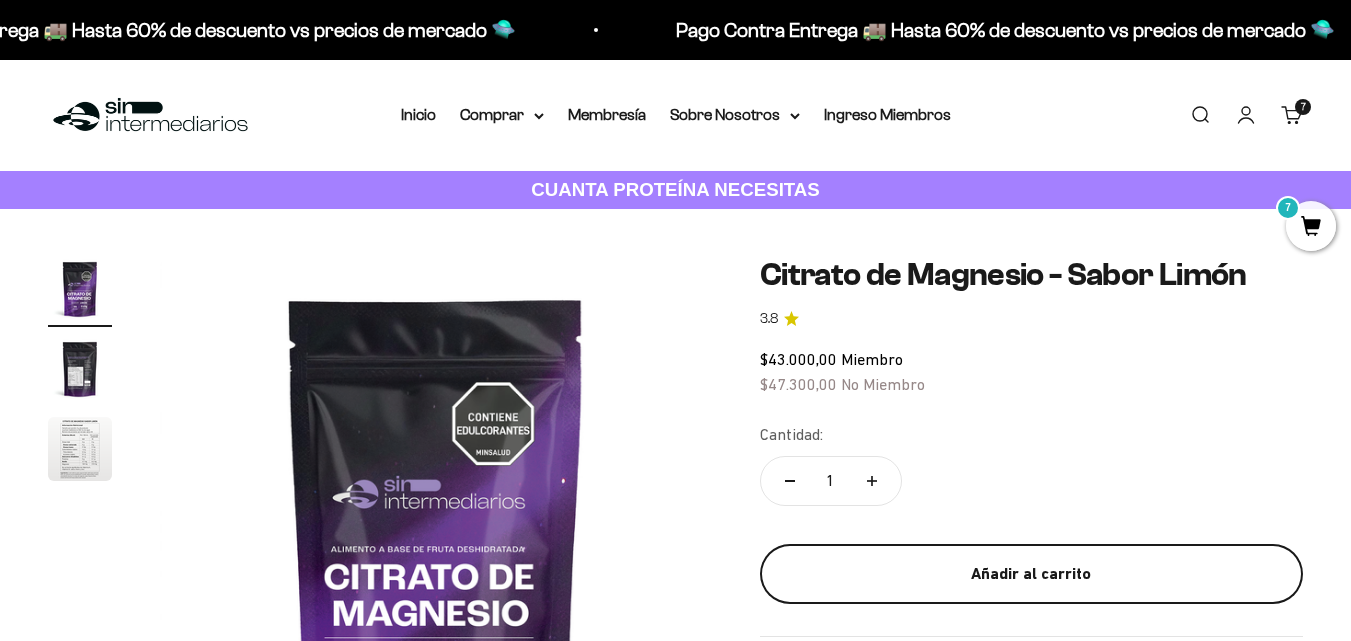 click on "Añadir al carrito" at bounding box center [1031, 574] 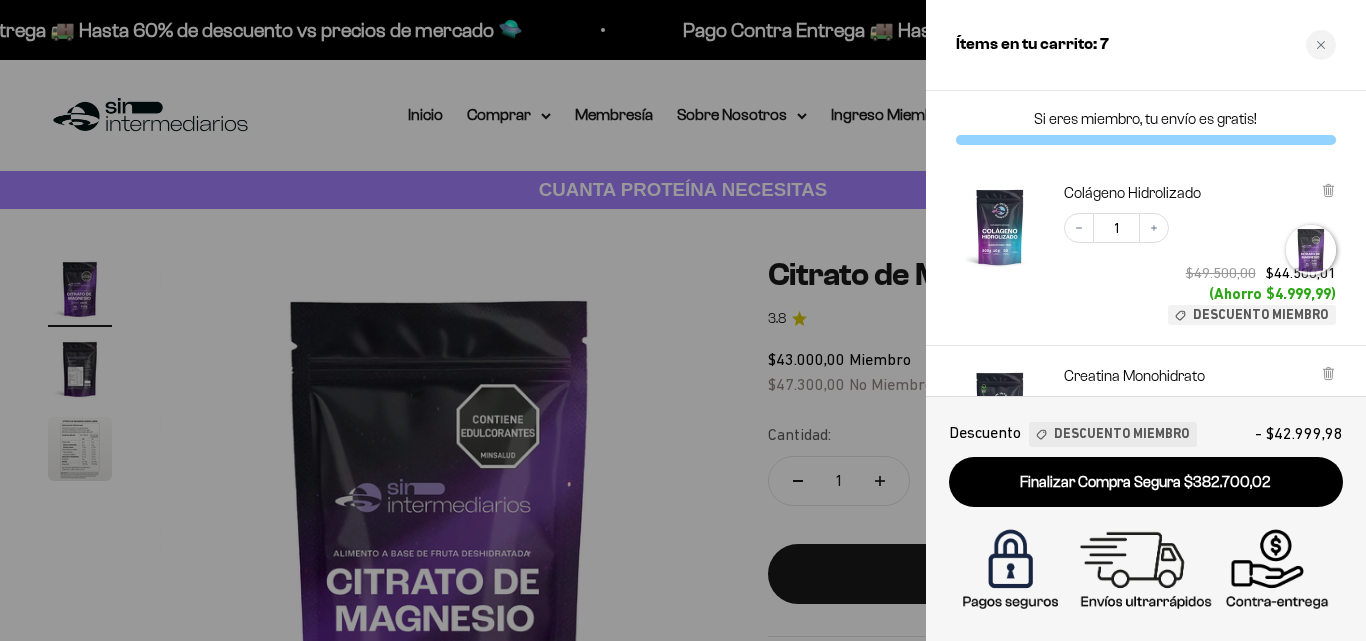 scroll, scrollTop: 0, scrollLeft: 0, axis: both 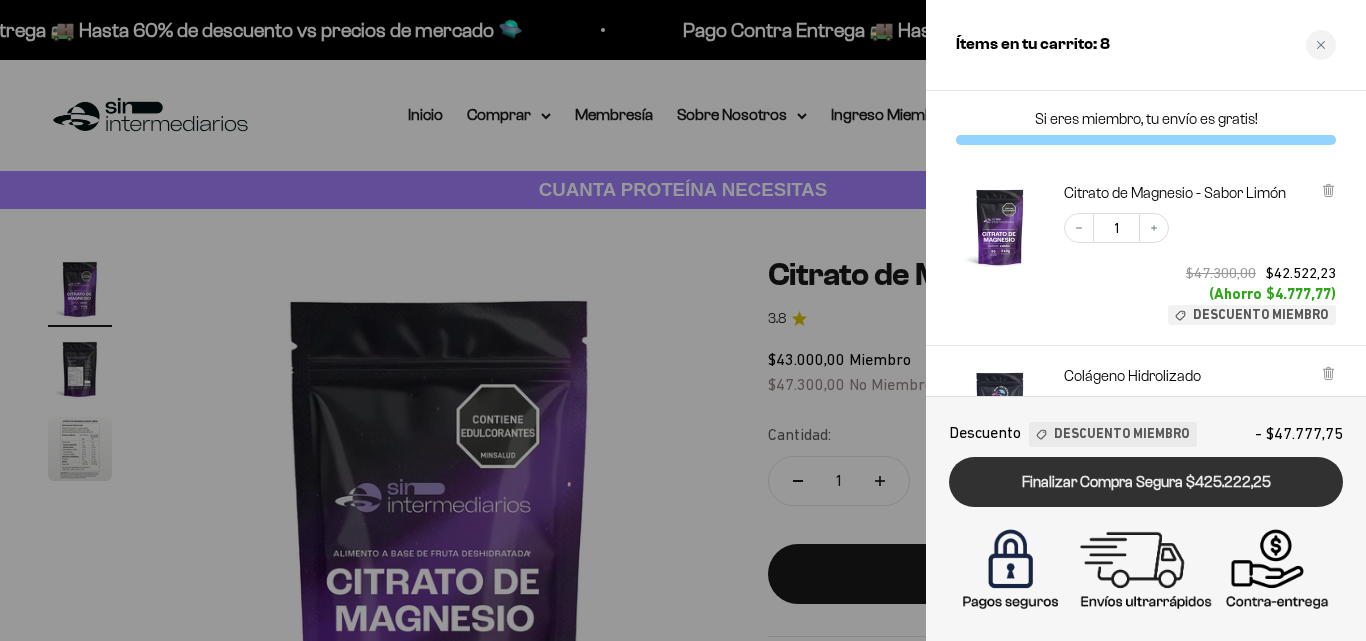 click on "Finalizar Compra Segura $425.222,25" at bounding box center (1146, 482) 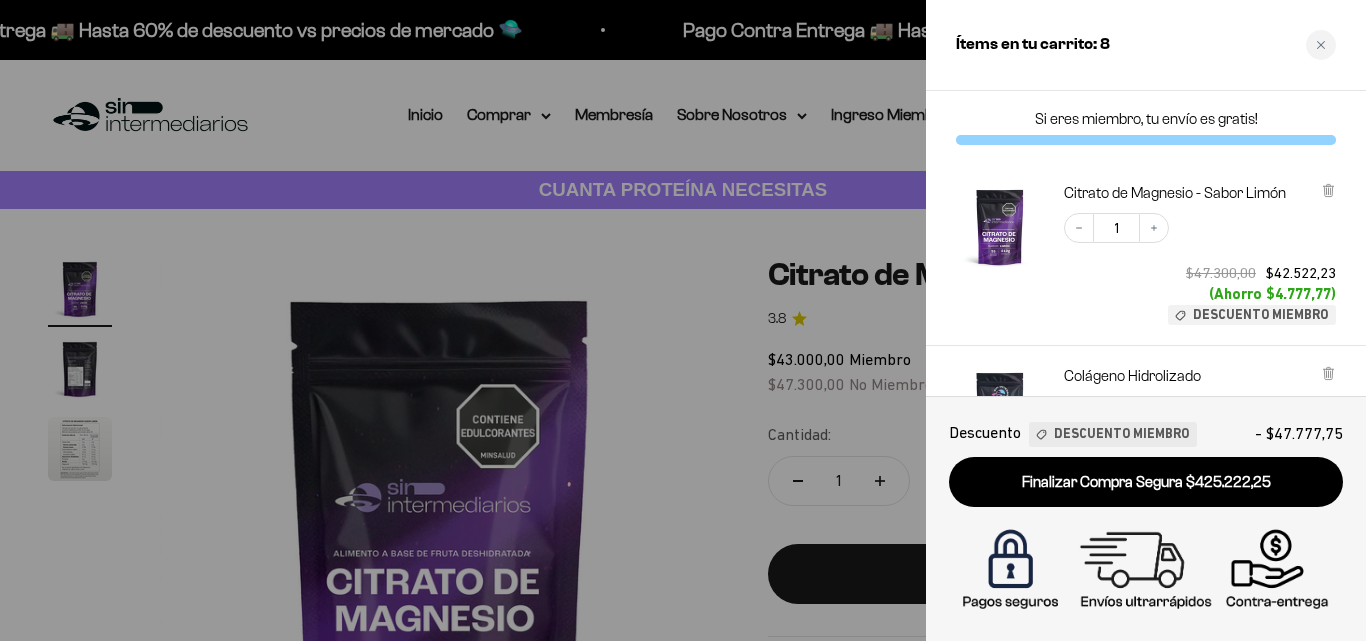 click on "Finalizar Compra Segura $425.222,25" at bounding box center (1146, 482) 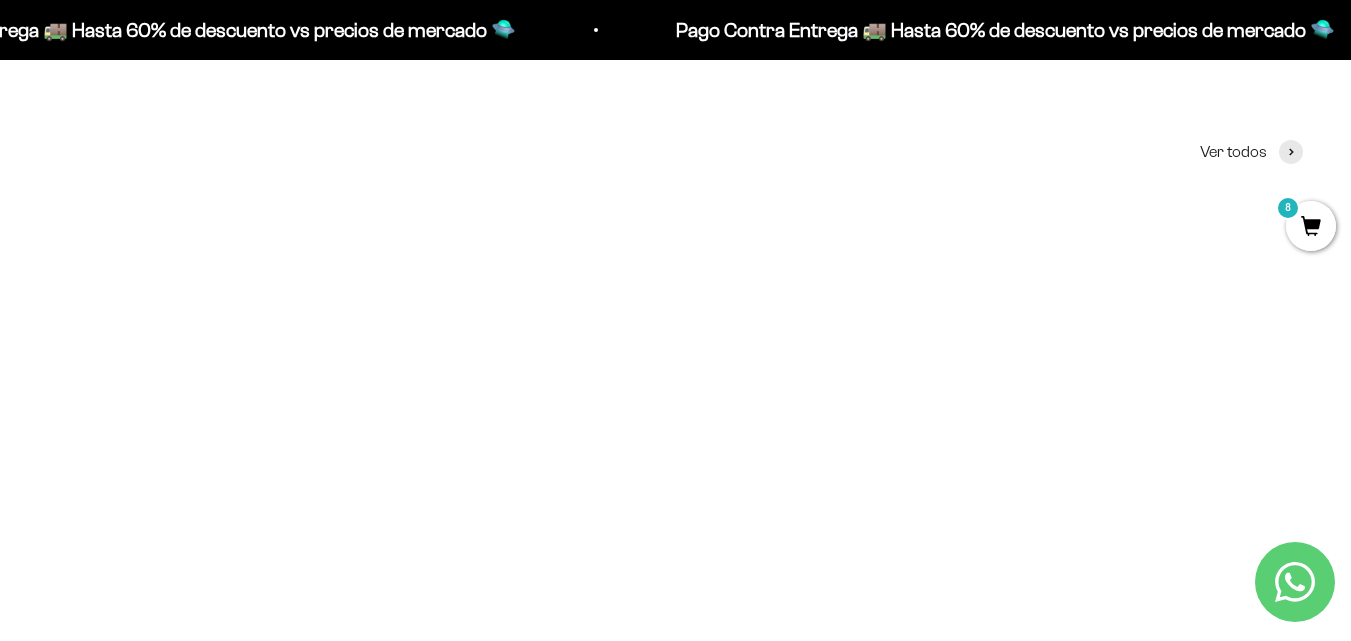 scroll, scrollTop: 700, scrollLeft: 0, axis: vertical 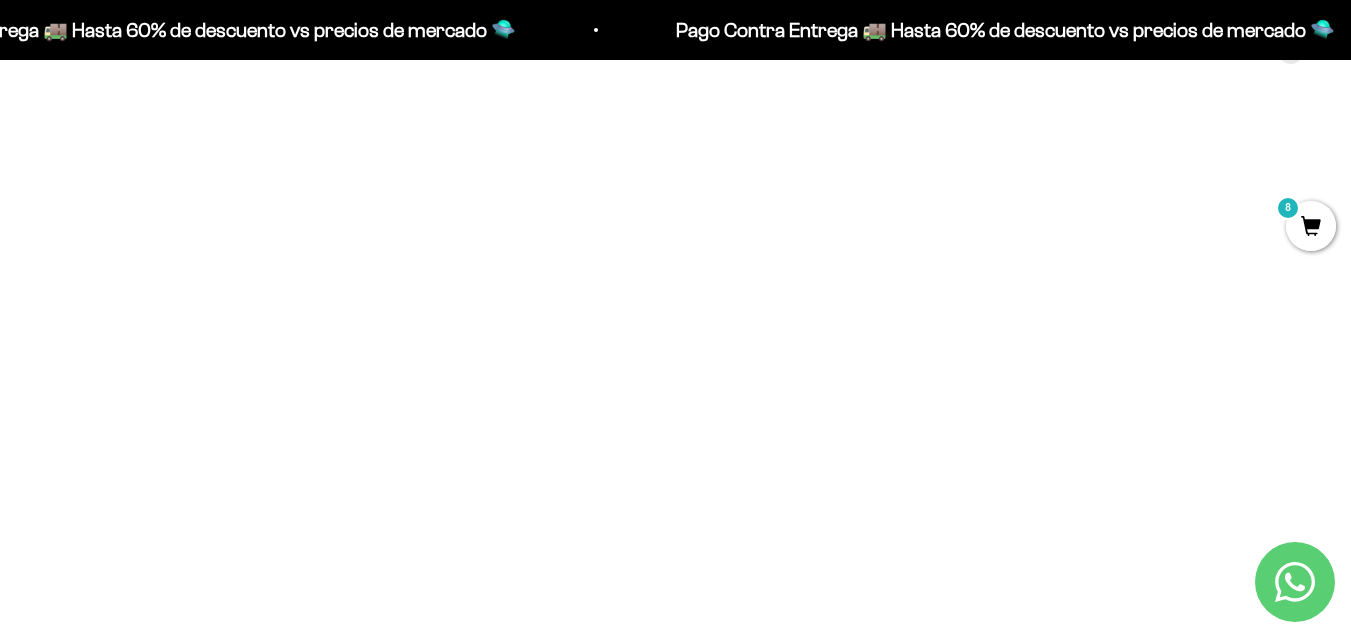 click at bounding box center [249, 313] 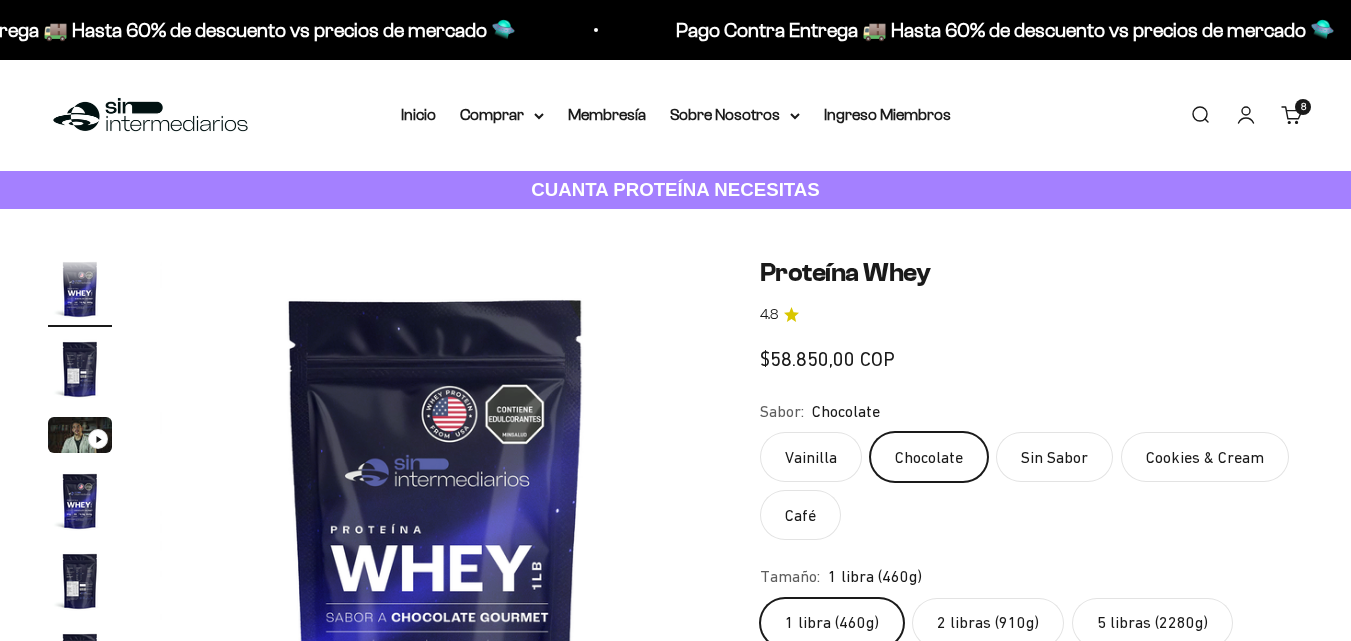 scroll, scrollTop: 300, scrollLeft: 0, axis: vertical 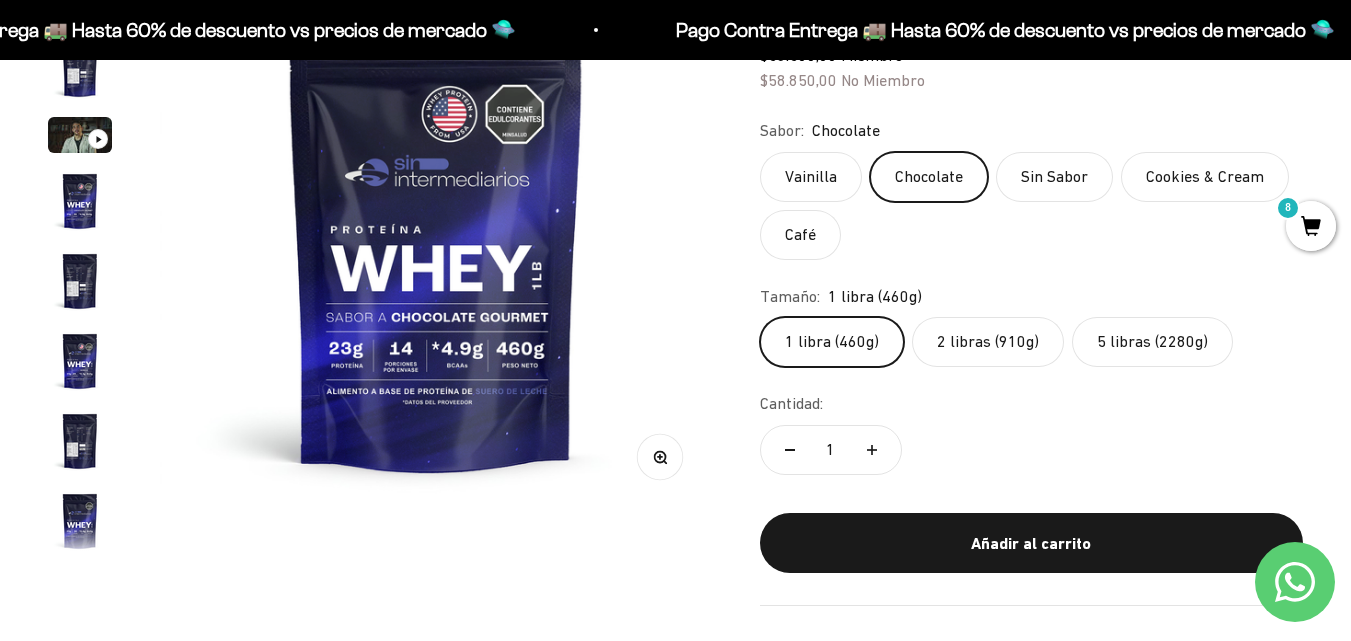 click on "2 libras (910g)" 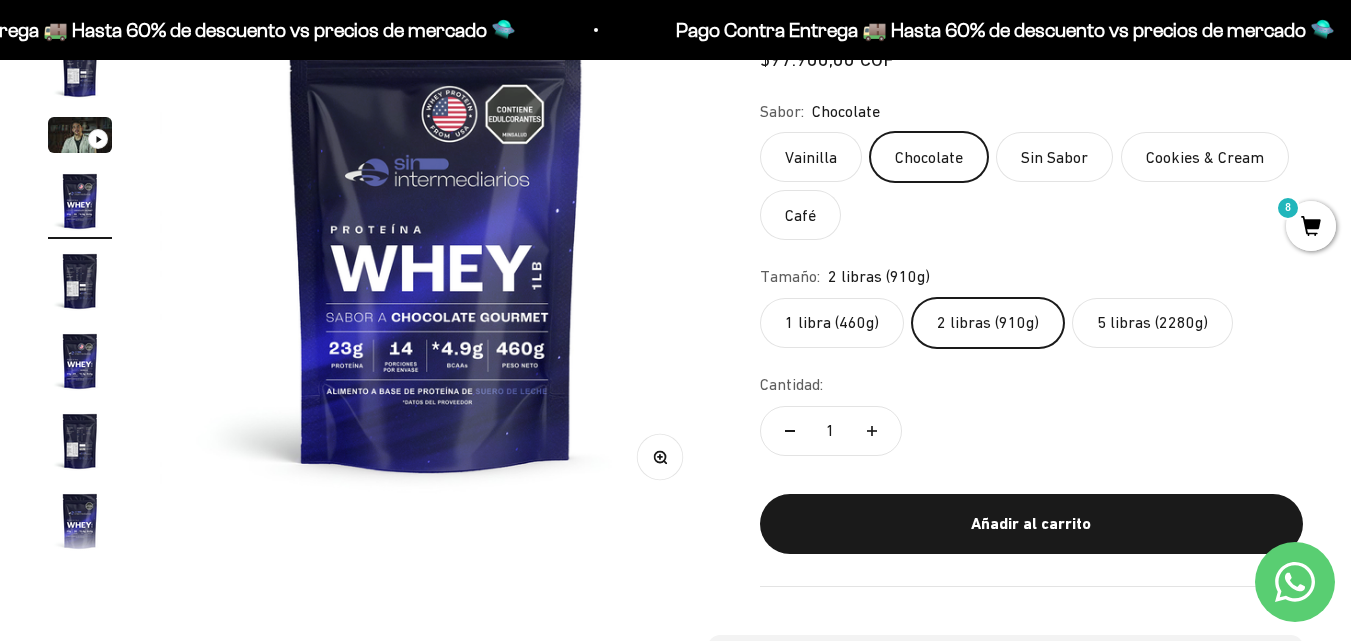 scroll, scrollTop: 0, scrollLeft: 1692, axis: horizontal 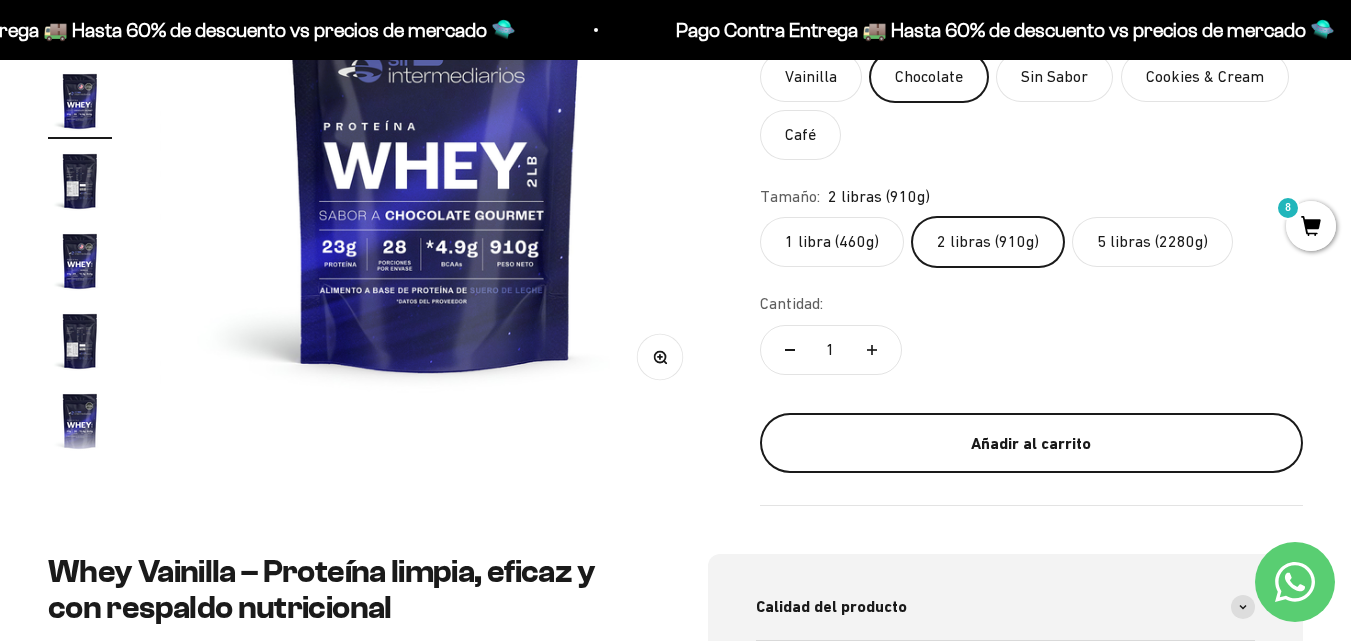 click on "Añadir al carrito" at bounding box center [1031, 444] 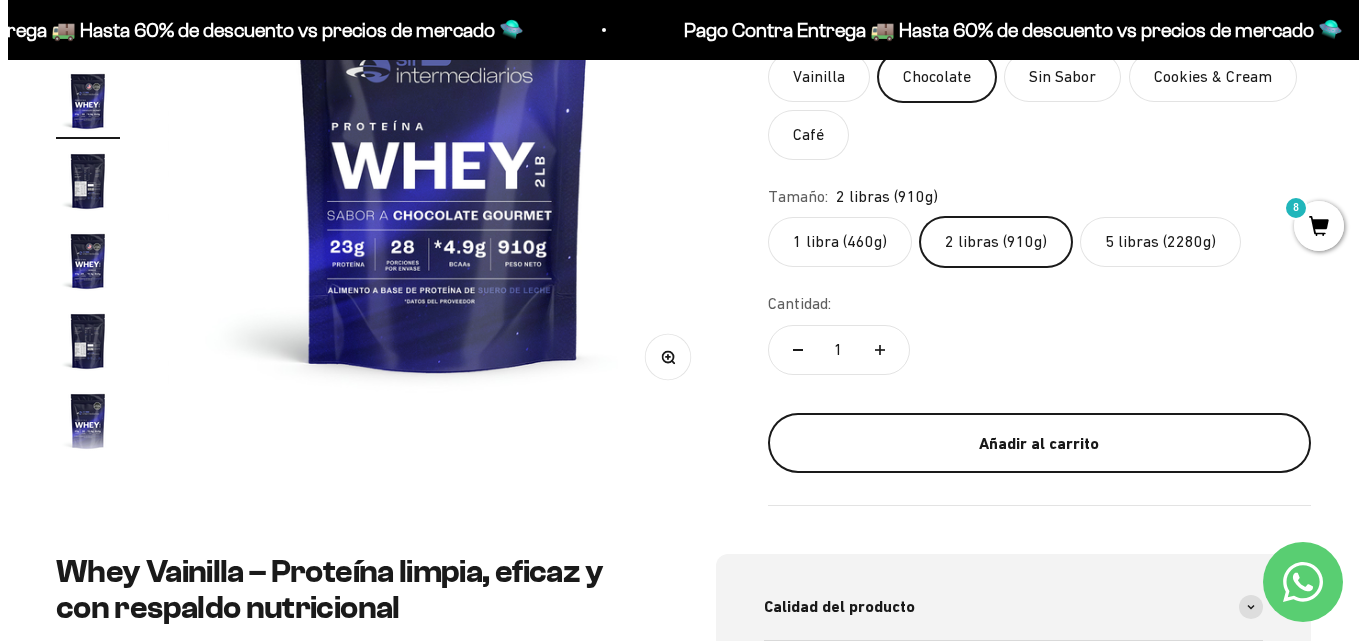 scroll, scrollTop: 0, scrollLeft: 1716, axis: horizontal 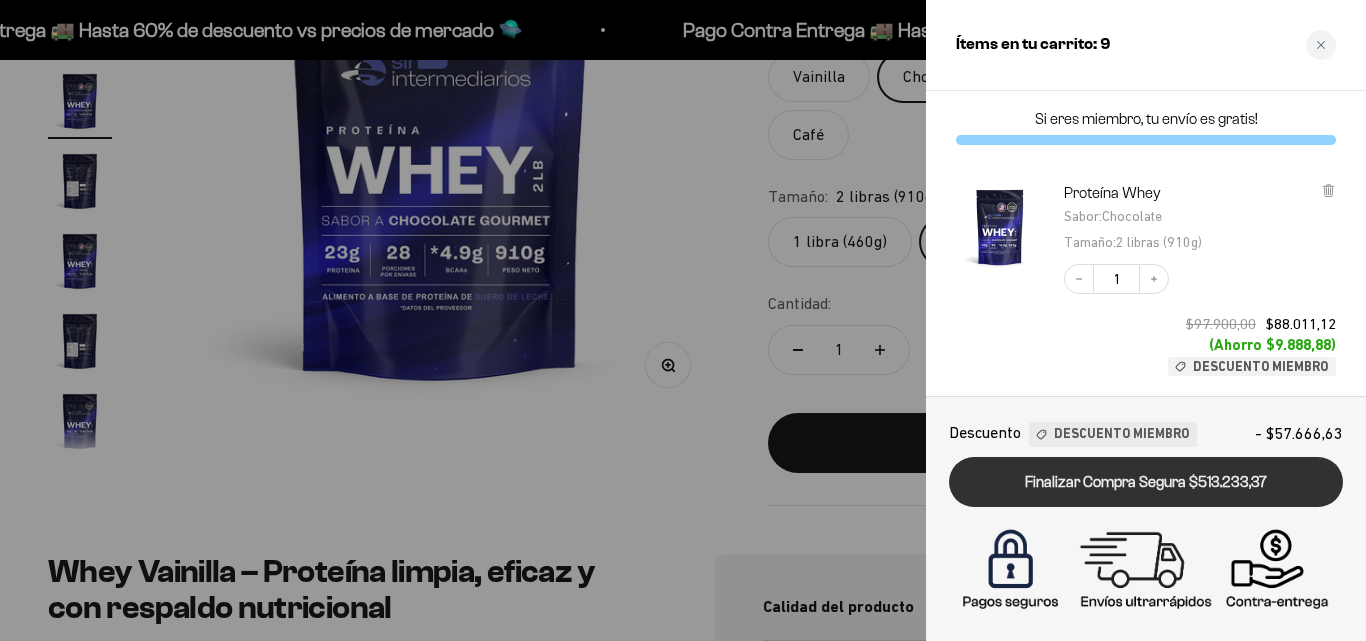 click on "Finalizar Compra Segura $513.233,37" at bounding box center (1146, 482) 